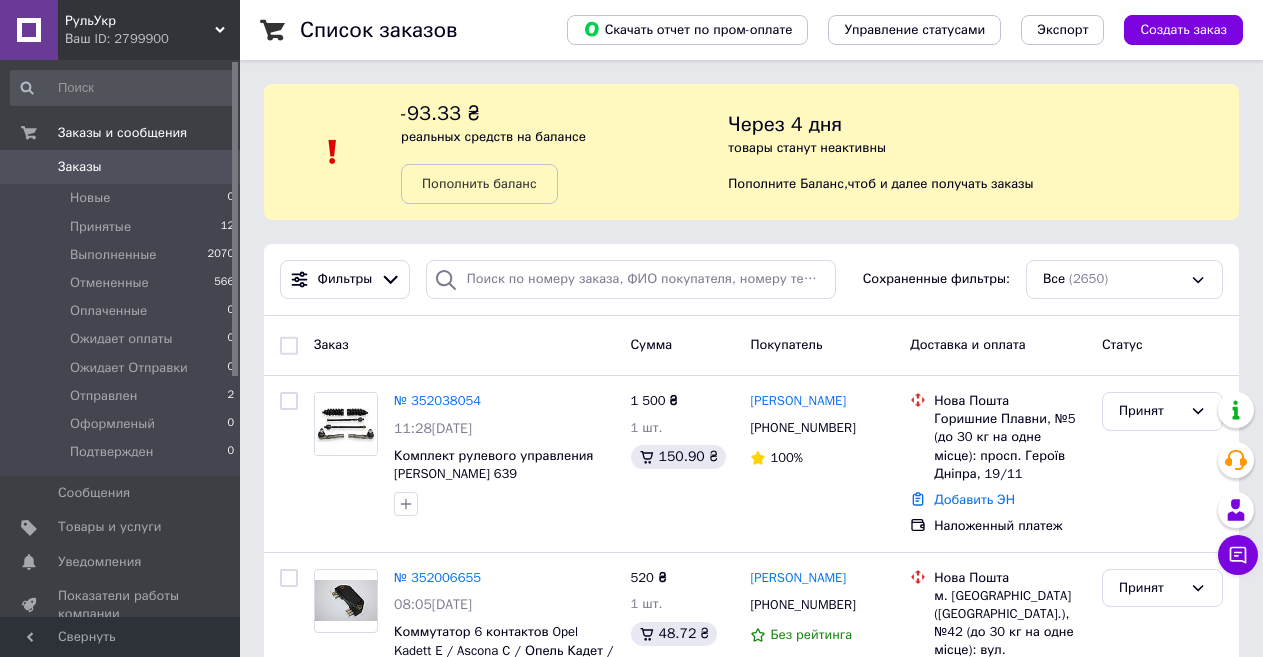 scroll, scrollTop: 0, scrollLeft: 0, axis: both 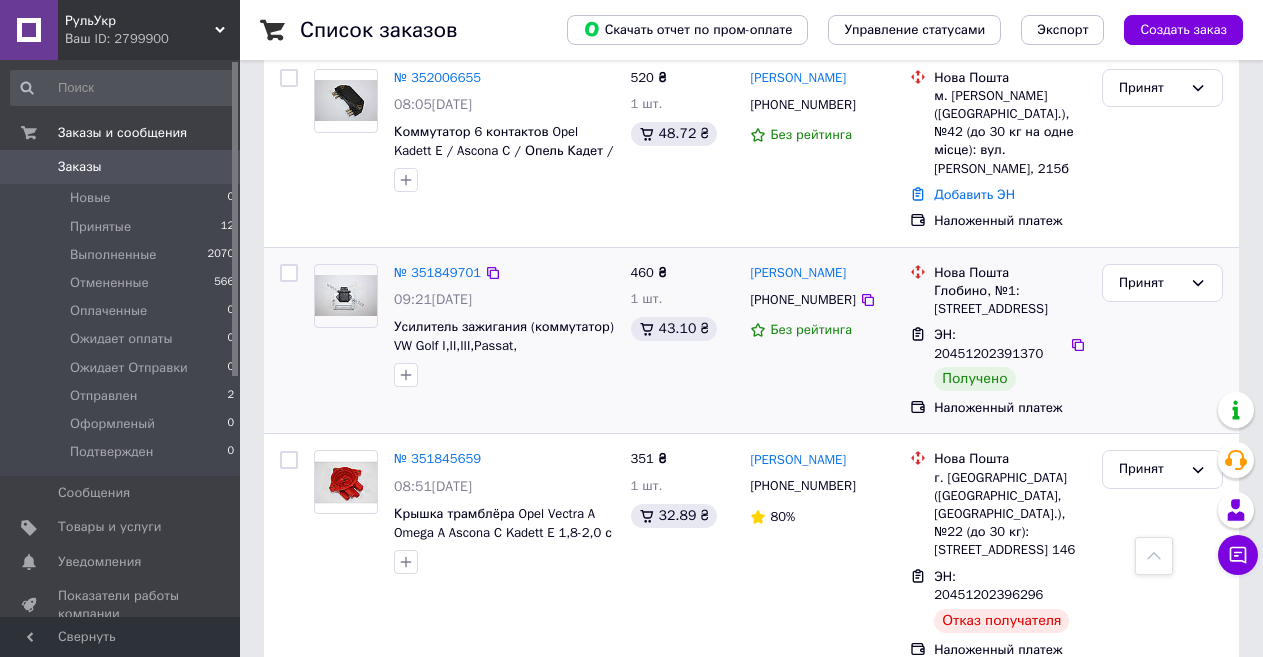 click on "Андрій Калініченко +380673752117 Без рейтинга" at bounding box center [822, 341] 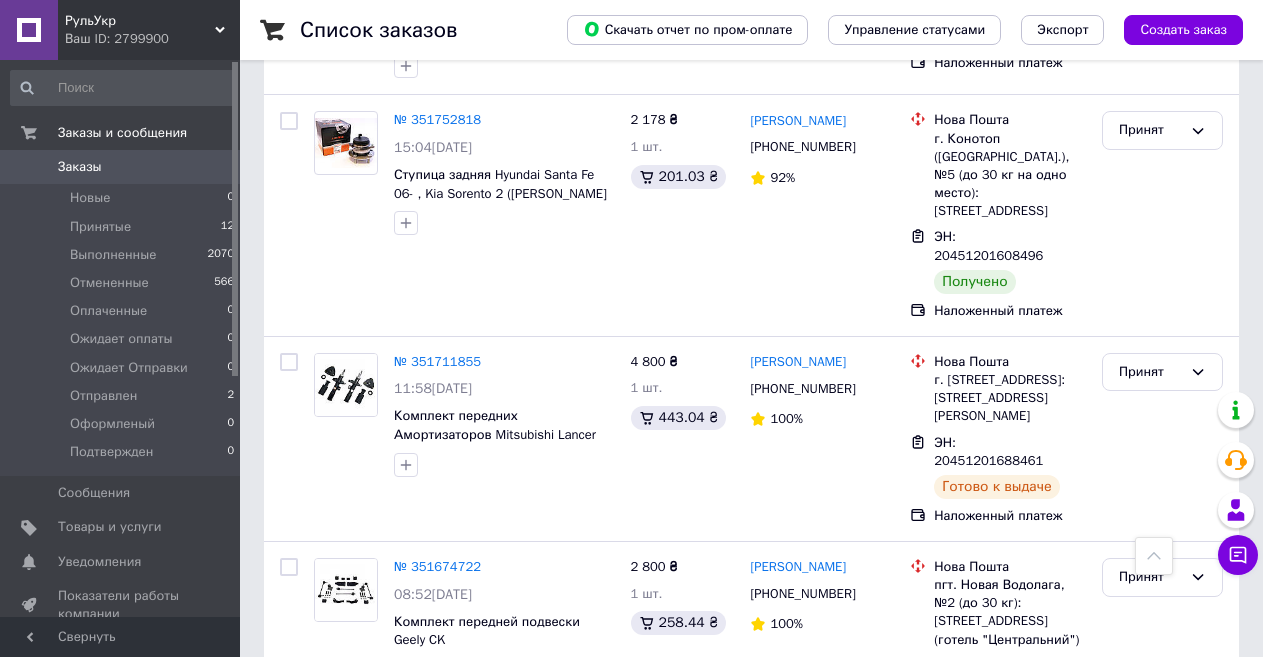 scroll, scrollTop: 1500, scrollLeft: 0, axis: vertical 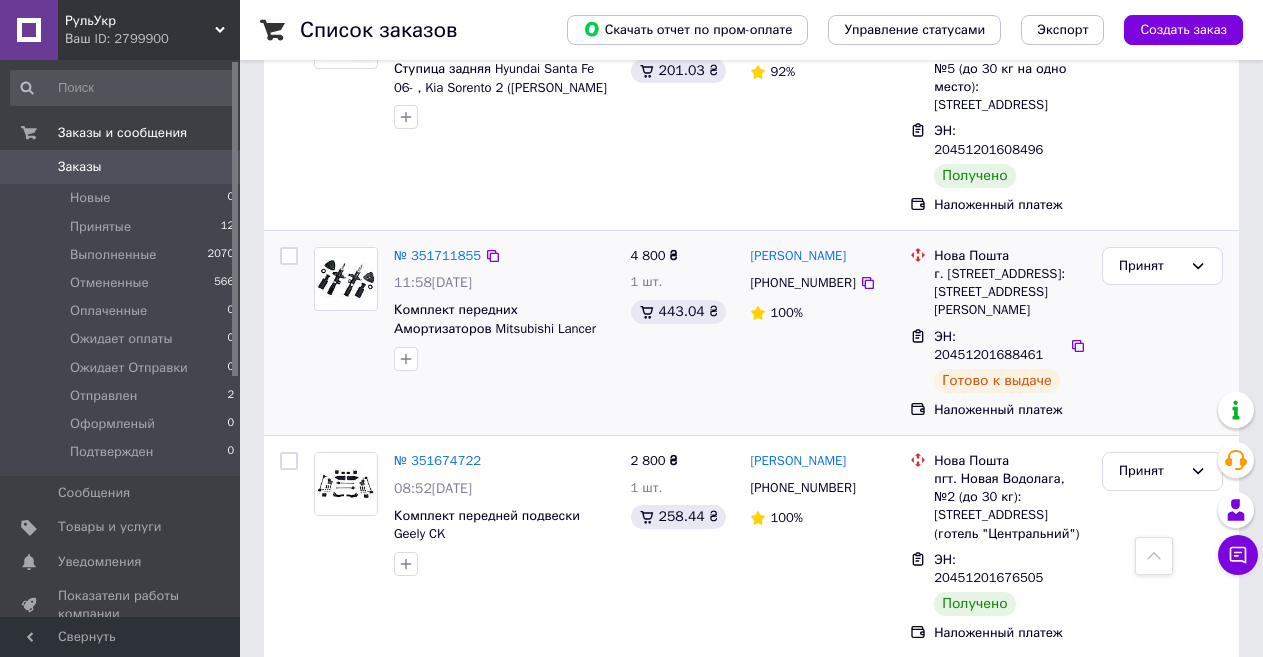 click on "ЭН: 20451201688461" at bounding box center (988, 346) 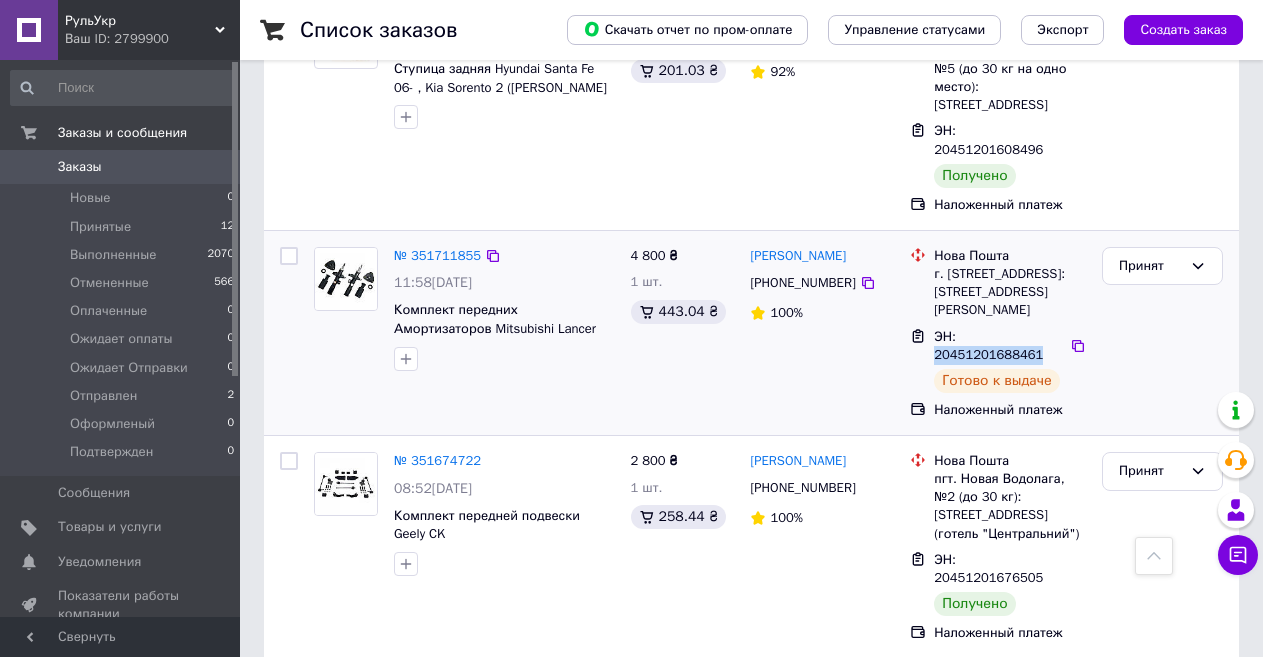 click on "ЭН: 20451201688461" at bounding box center [988, 346] 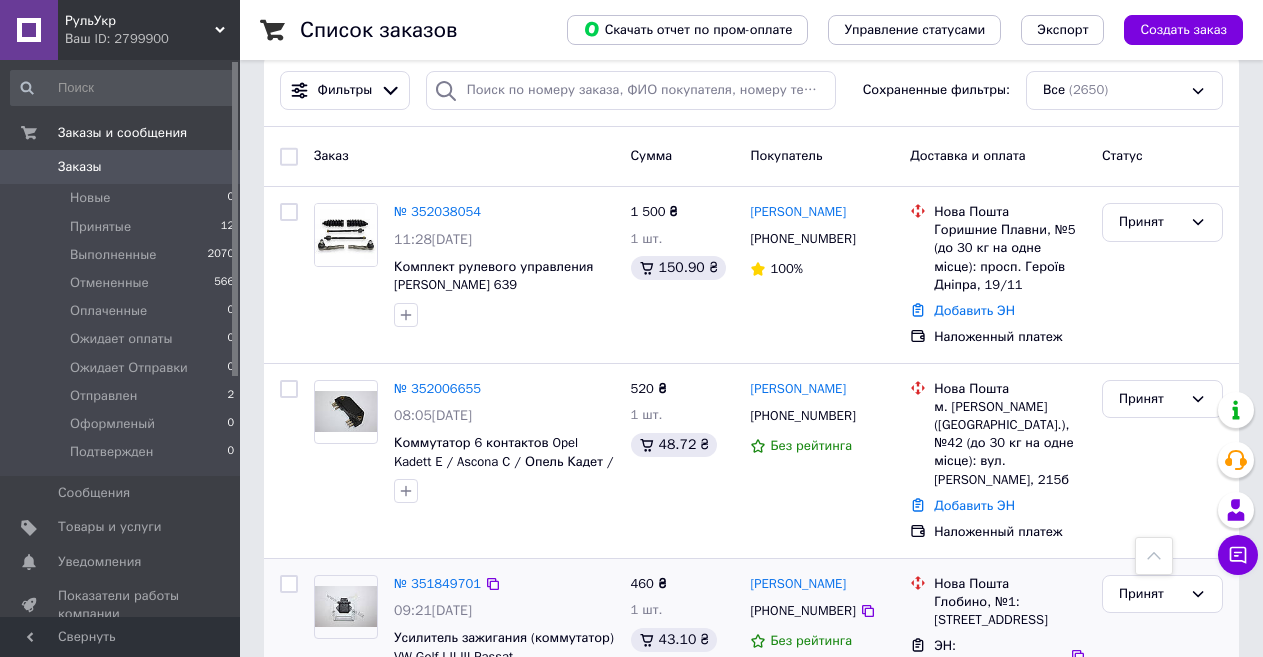 scroll, scrollTop: 0, scrollLeft: 0, axis: both 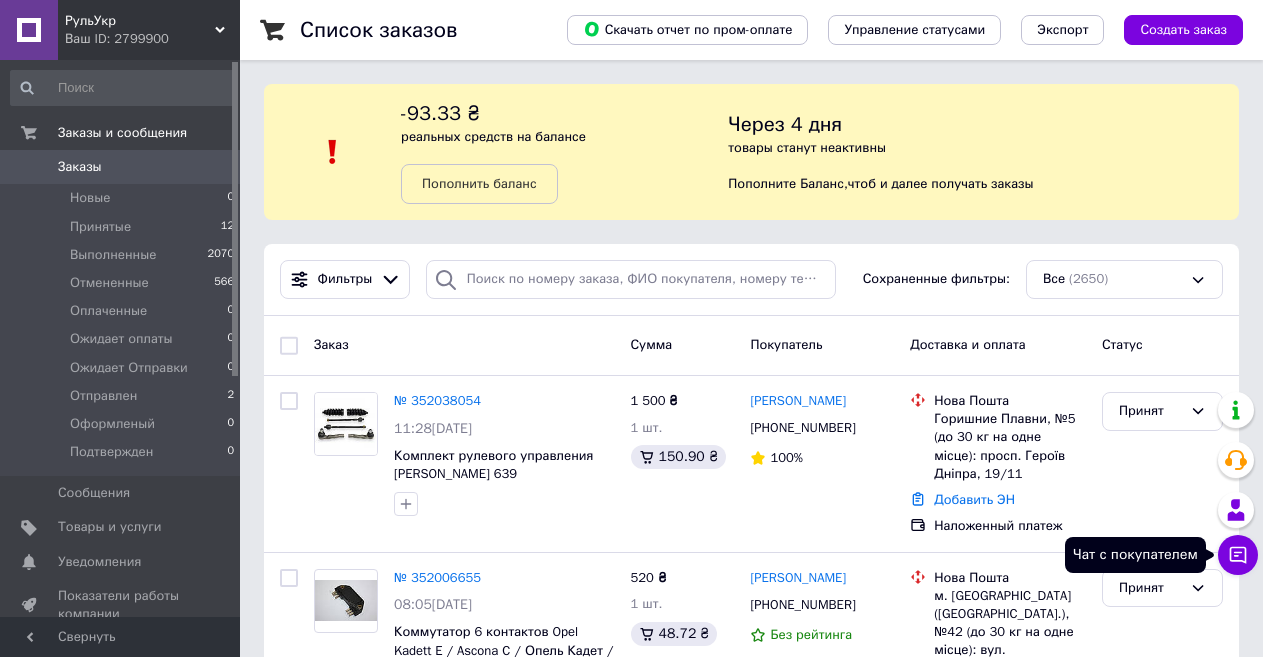 click on "Чат с покупателем" at bounding box center (1238, 555) 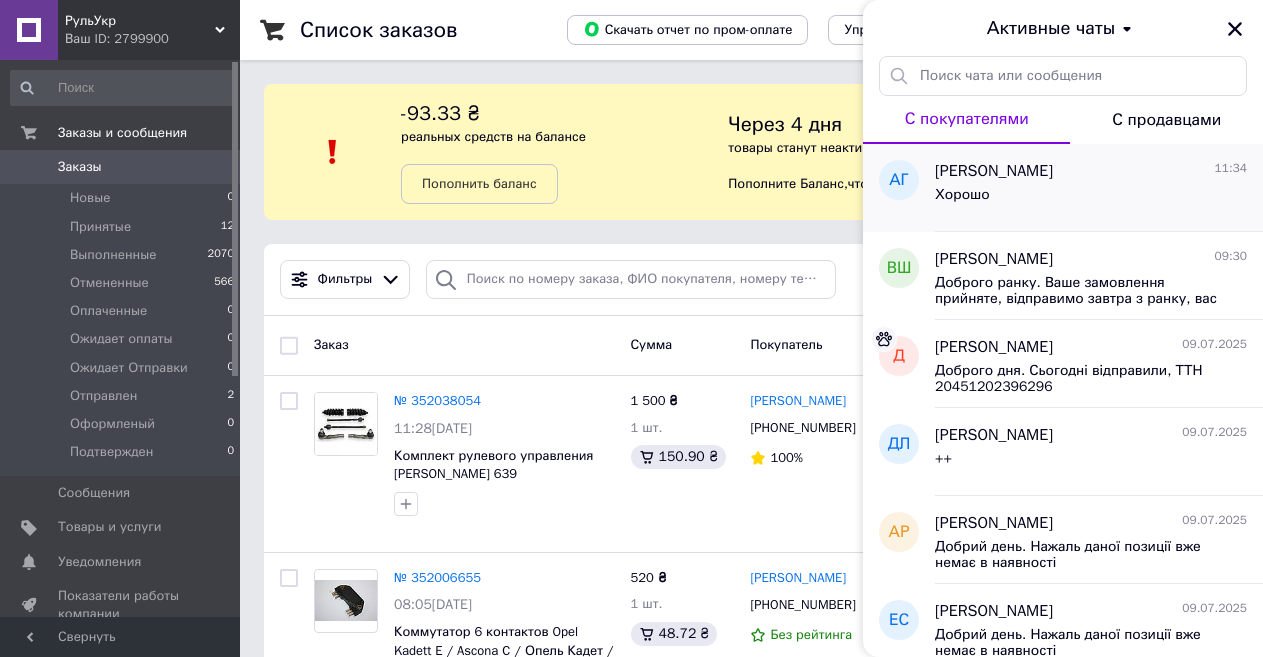 click on "Хорошо" at bounding box center (1091, 199) 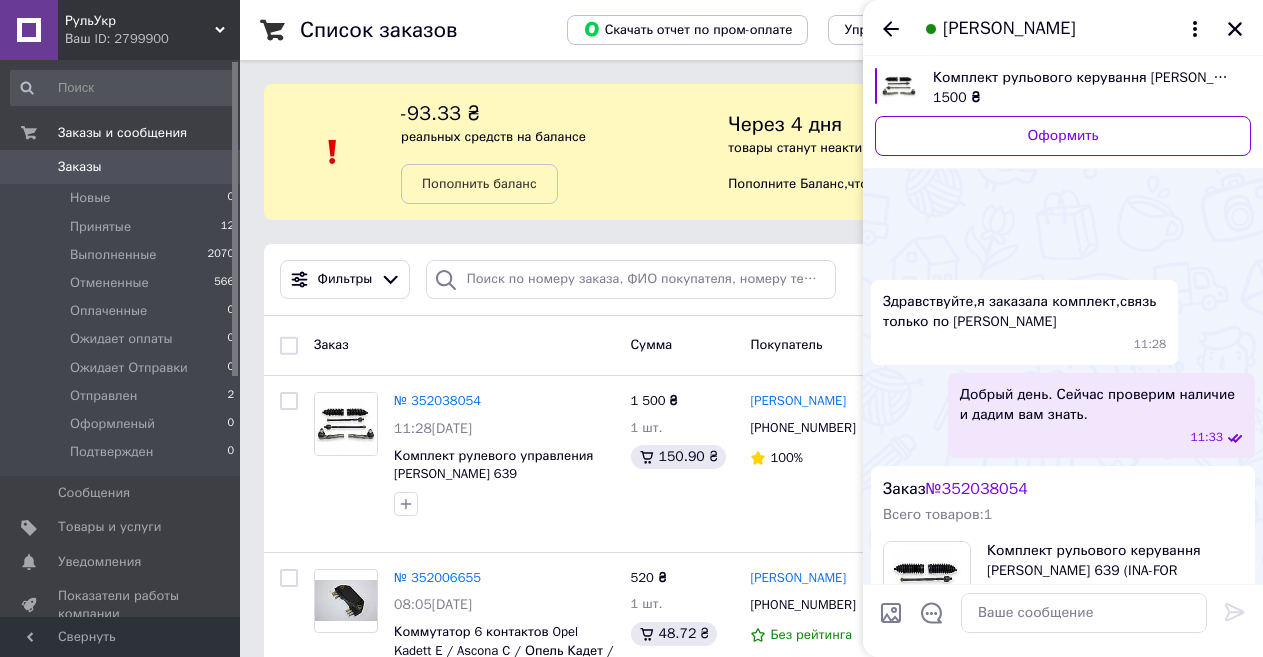 scroll, scrollTop: 238, scrollLeft: 0, axis: vertical 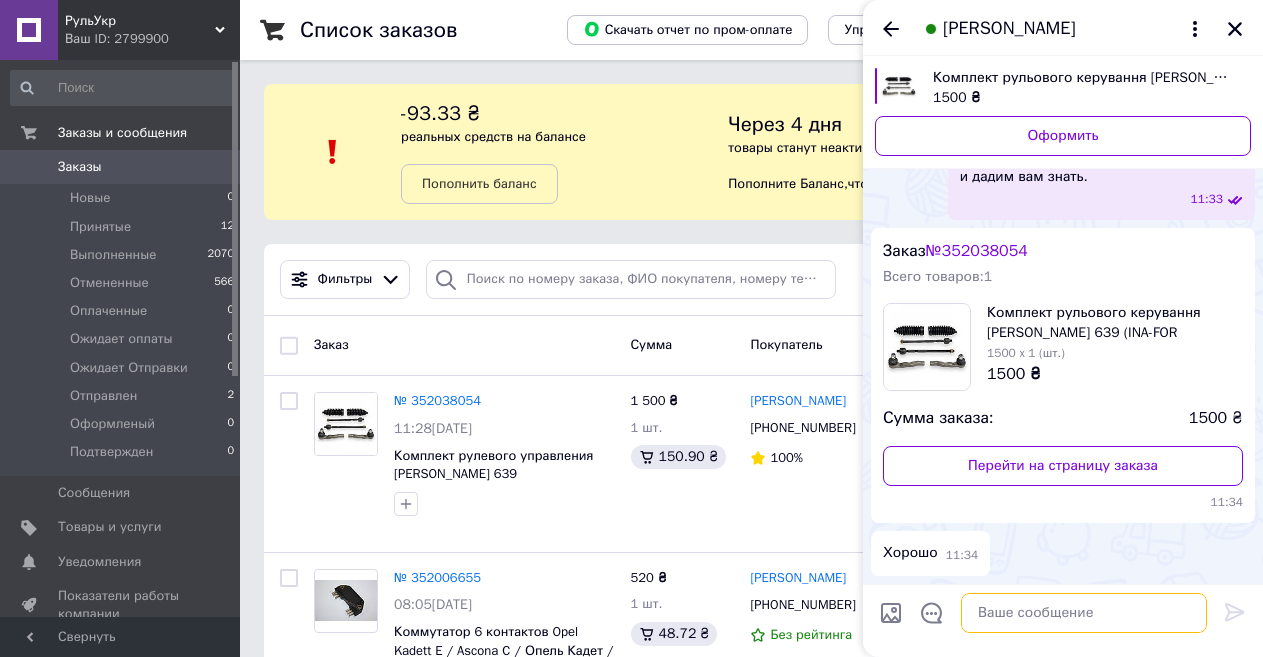 click at bounding box center (1084, 613) 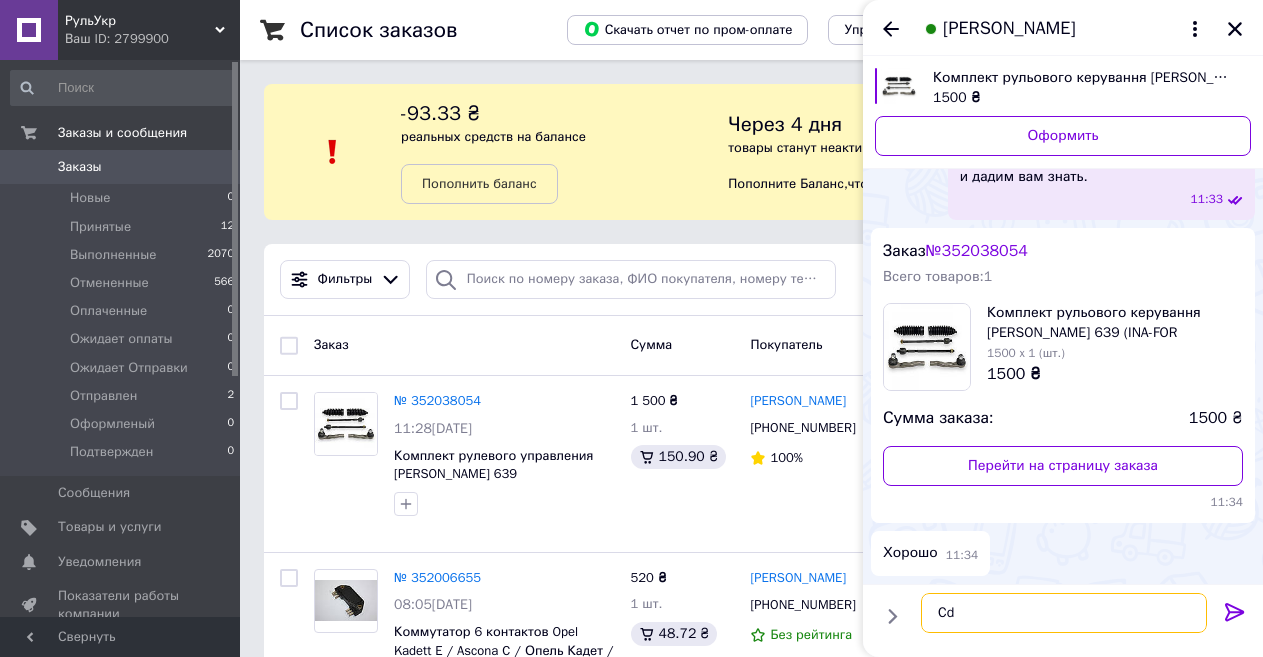 type on "C" 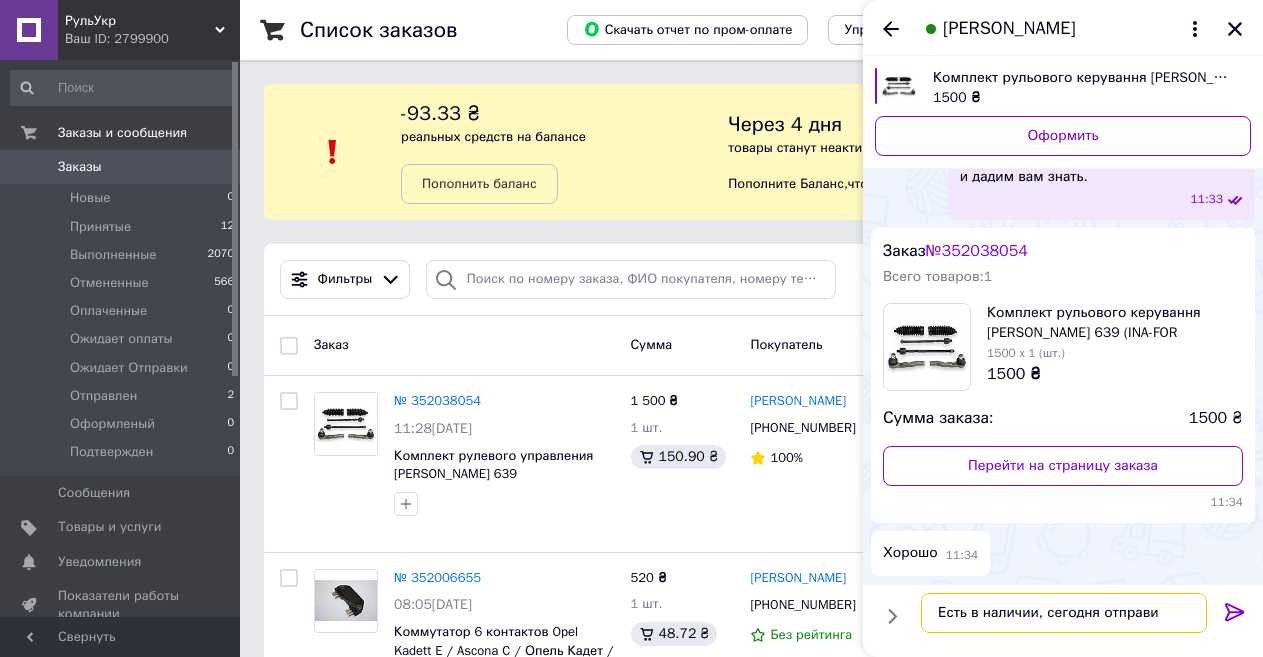 type on "Есть в наличии, сегодня отправим" 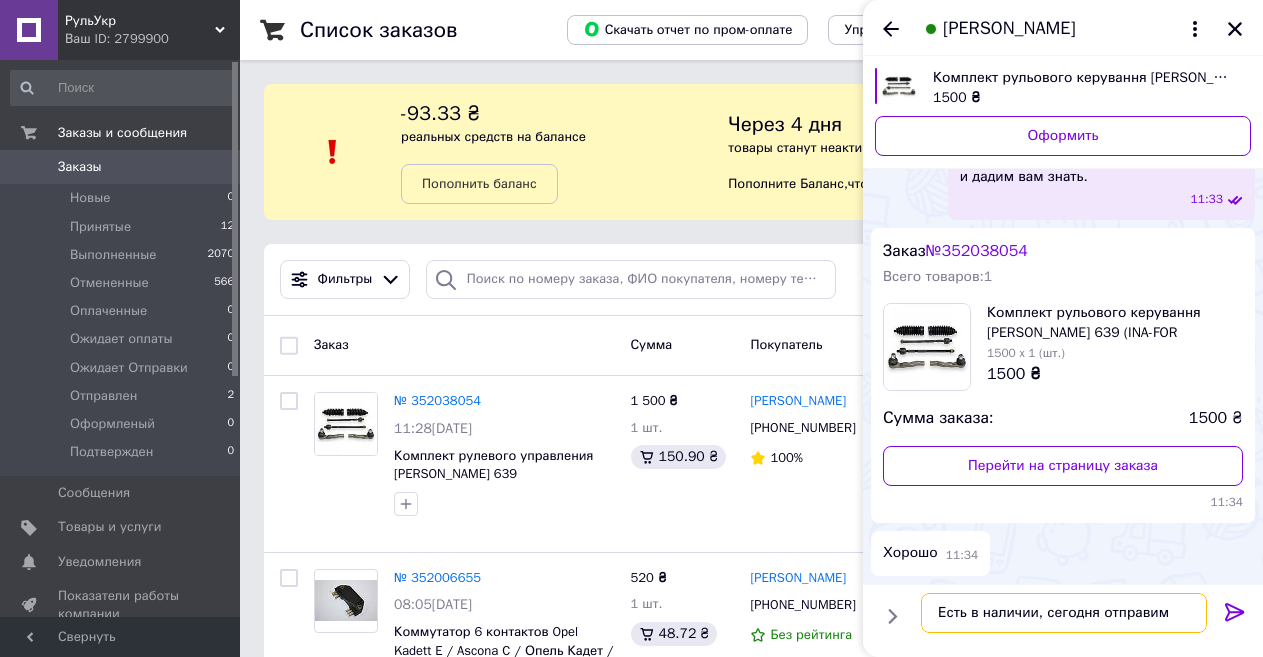 type 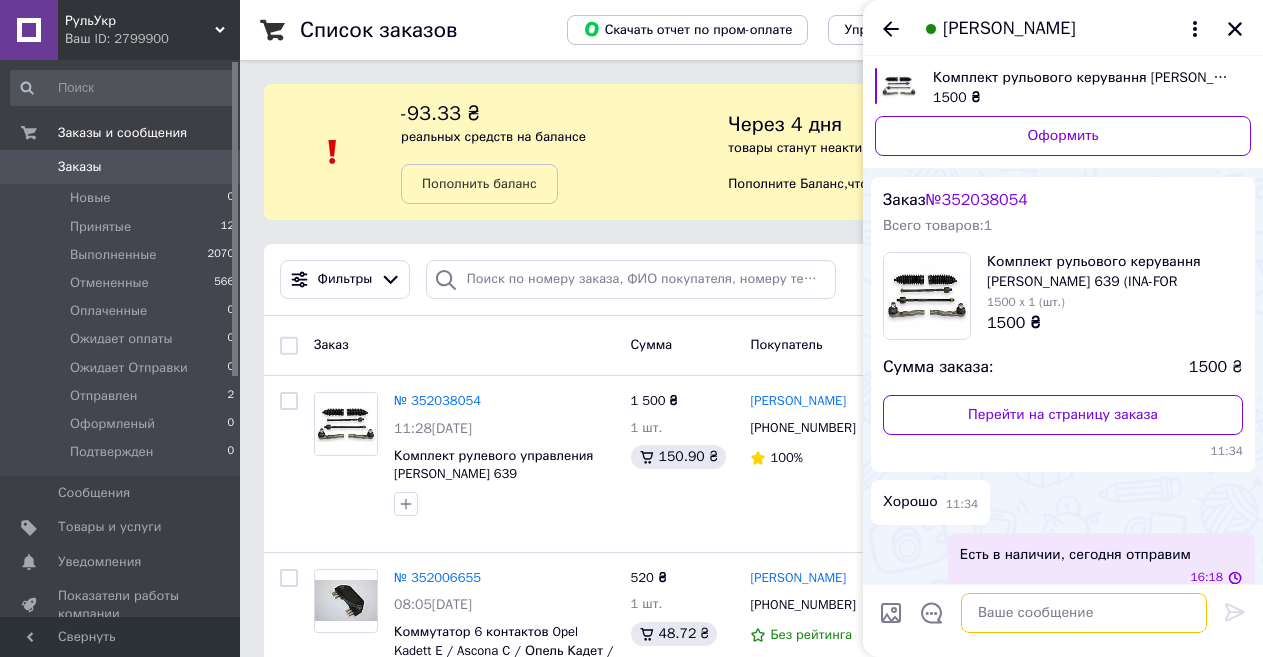 scroll, scrollTop: 240, scrollLeft: 0, axis: vertical 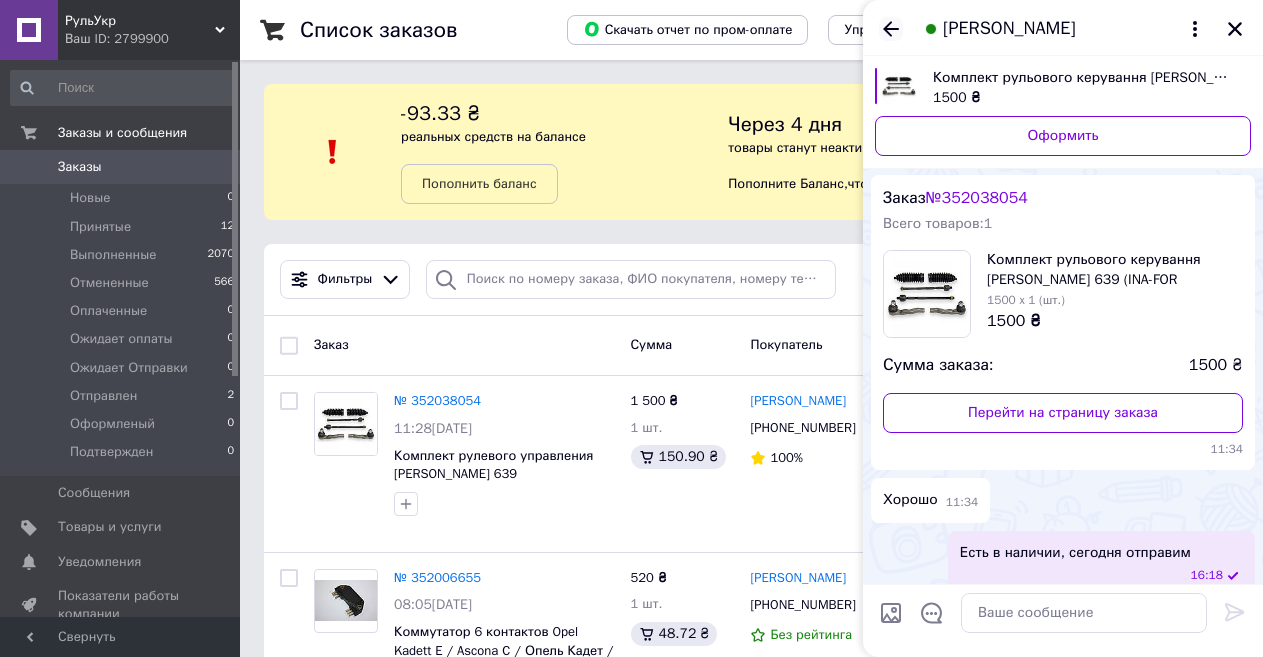 click 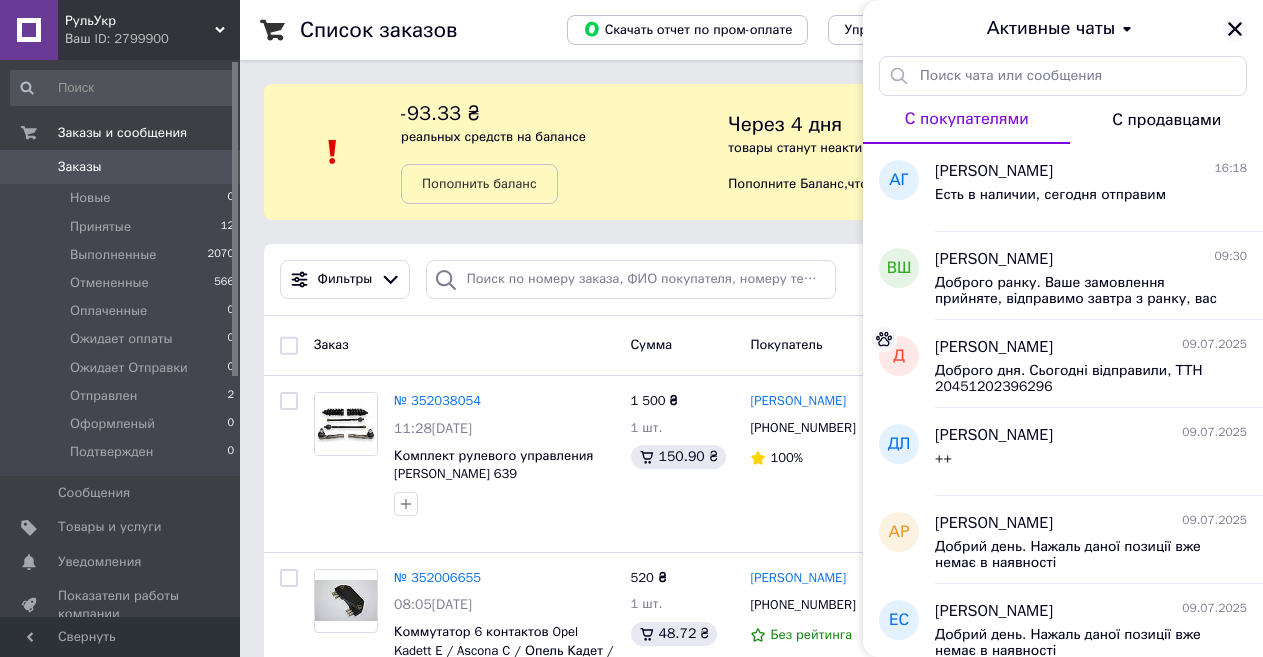 click 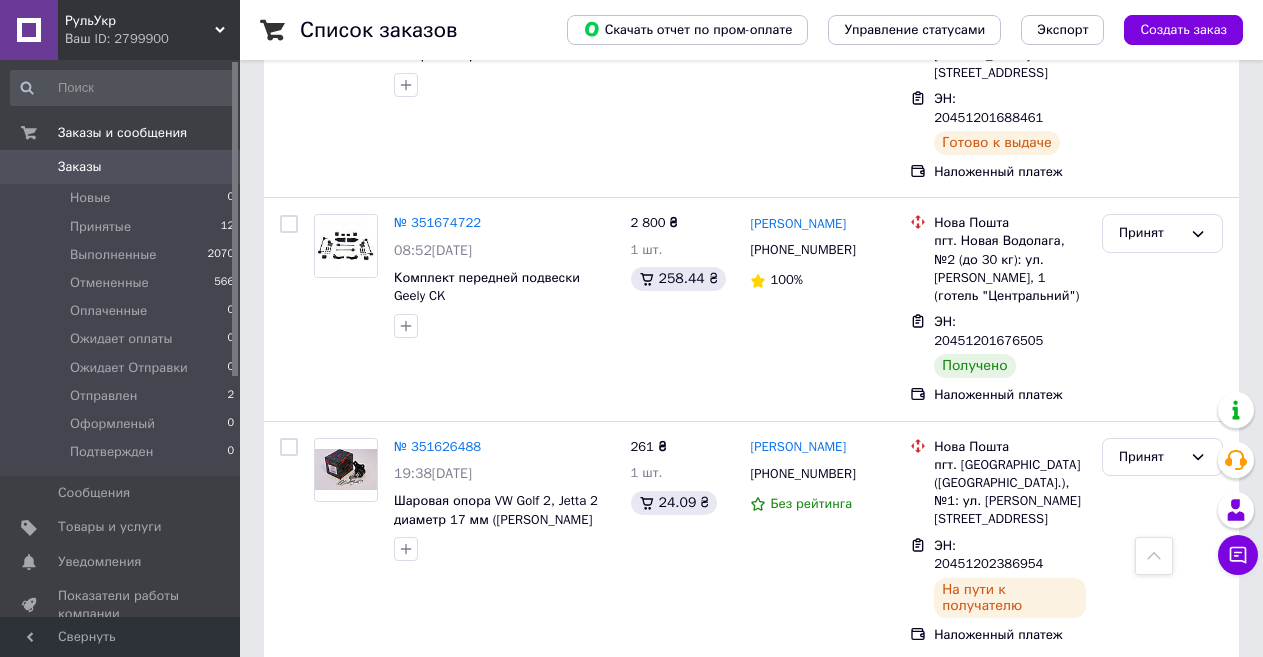scroll, scrollTop: 1800, scrollLeft: 0, axis: vertical 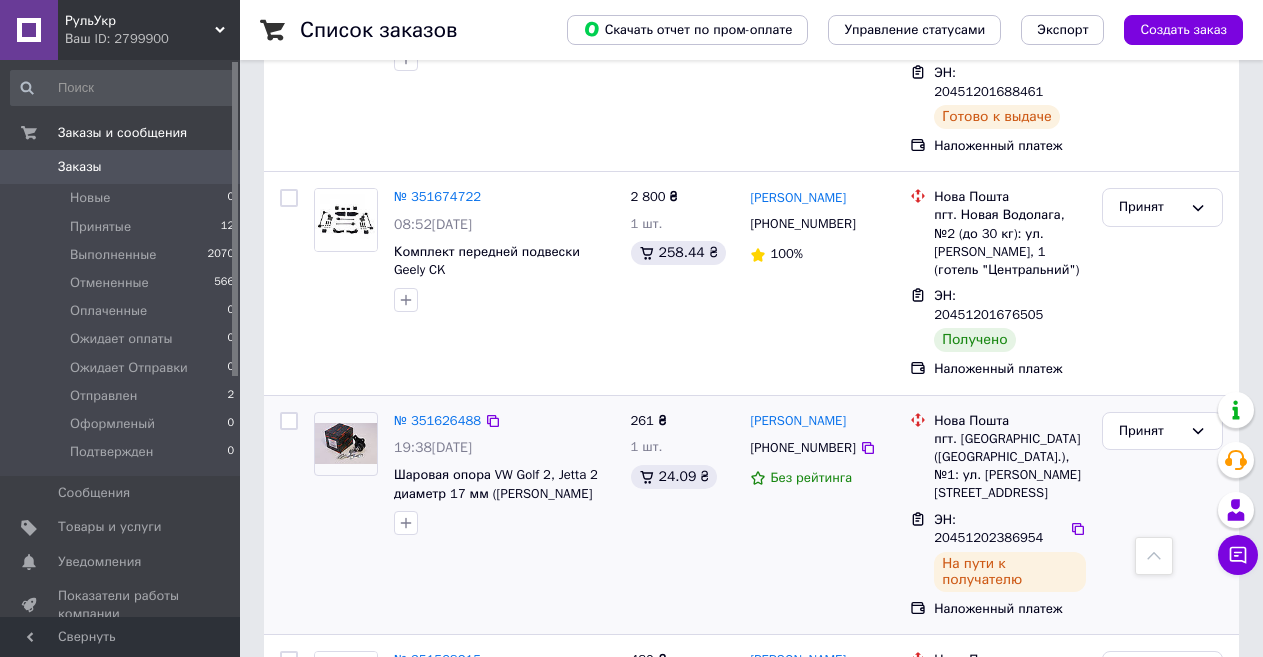 click on "ЭН: 20451202386954" at bounding box center (988, 529) 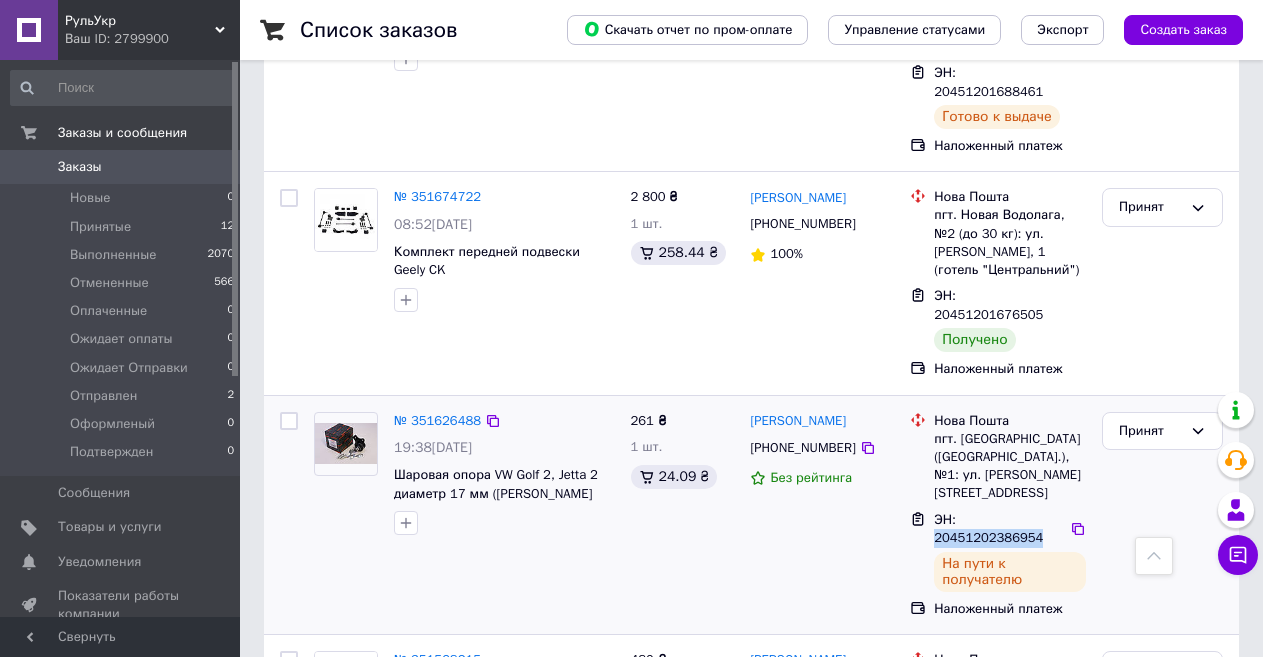 click on "ЭН: 20451202386954" at bounding box center [988, 529] 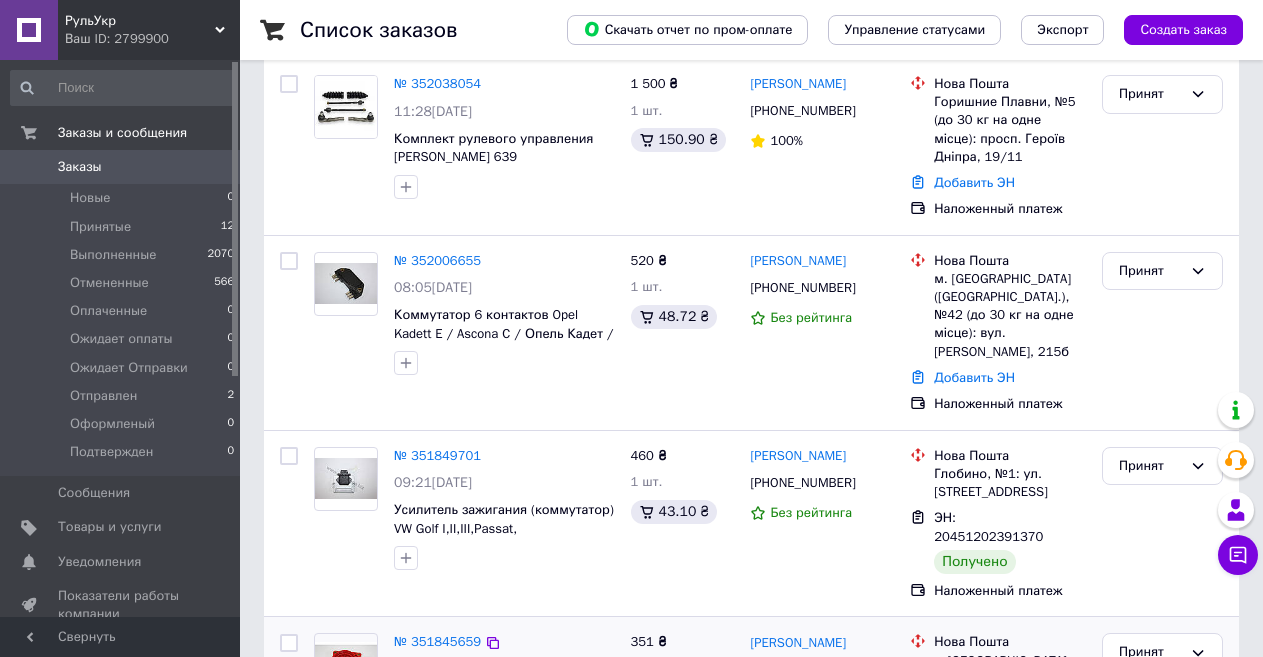 scroll, scrollTop: 0, scrollLeft: 0, axis: both 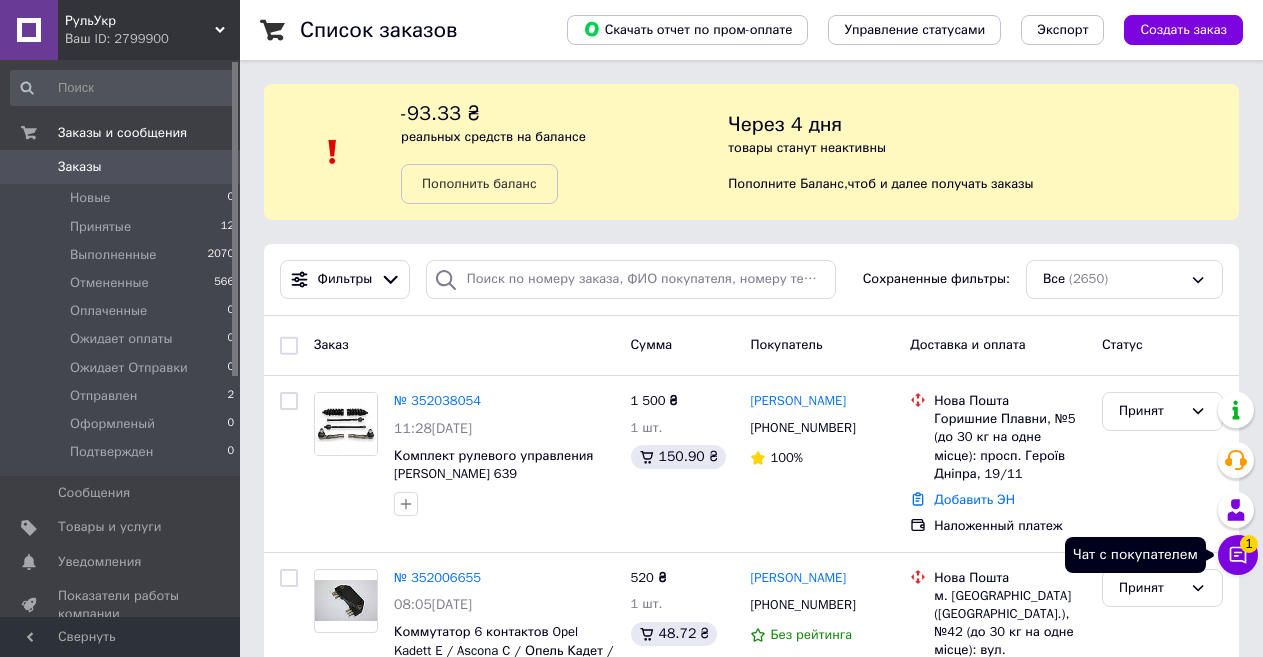 click 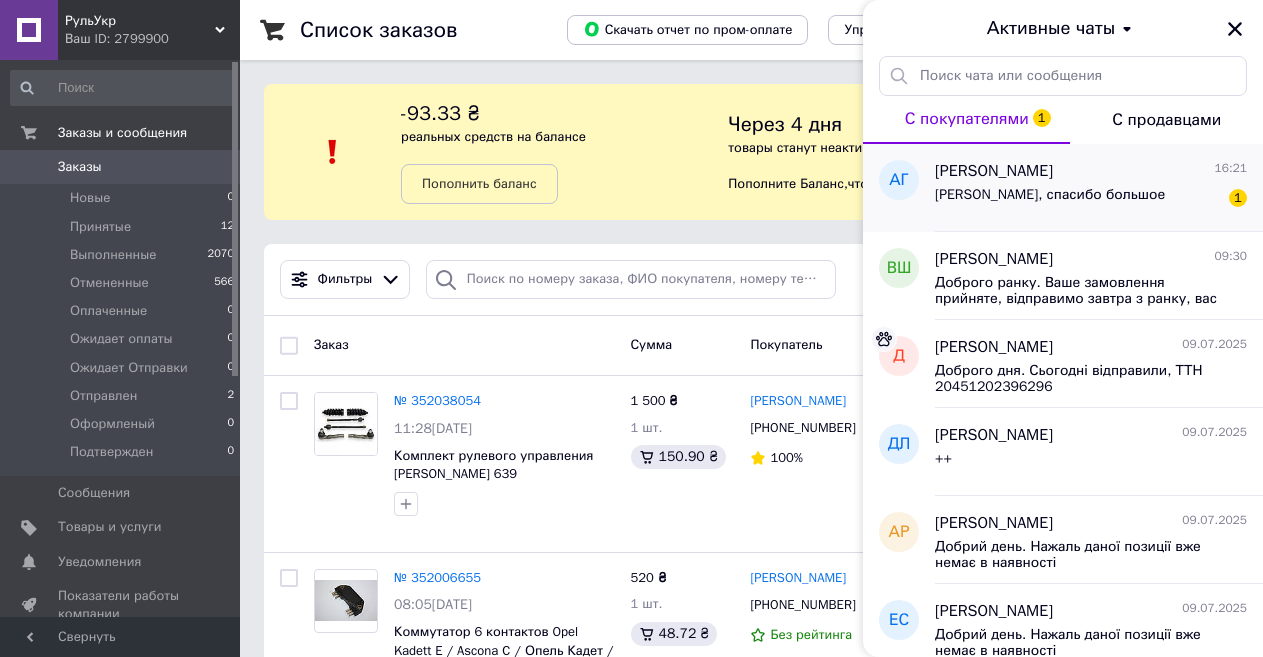 click on "Хорошо, спасибо большое" at bounding box center (1050, 201) 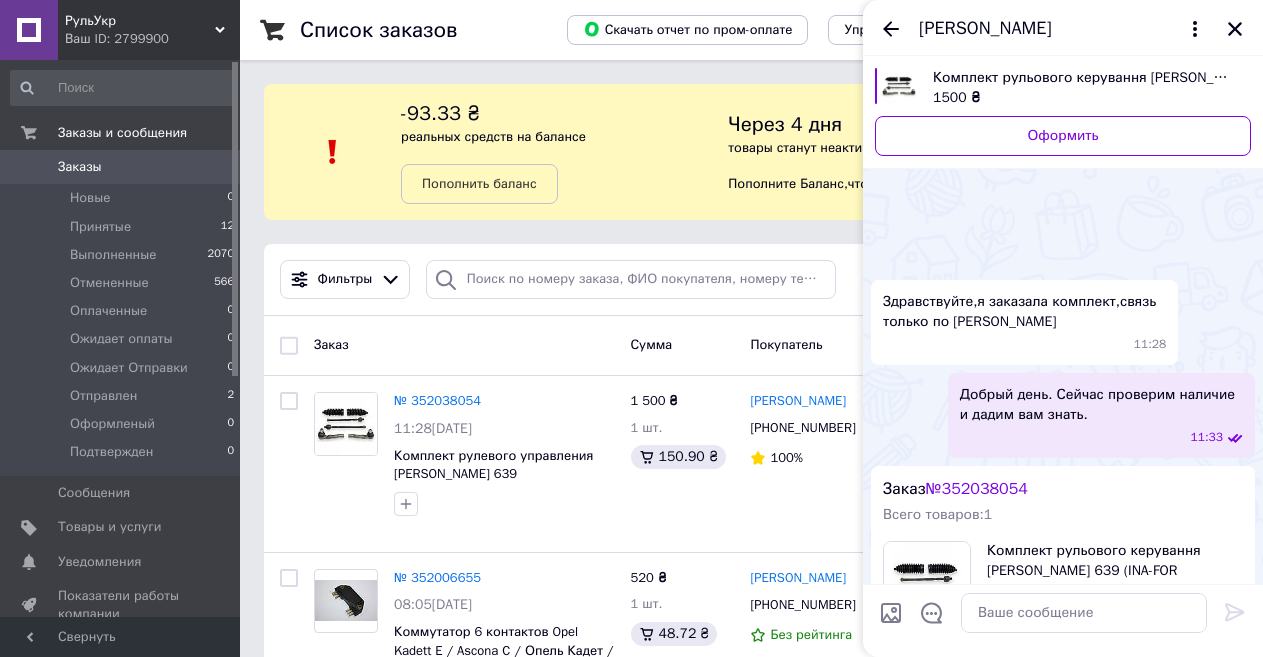 scroll, scrollTop: 381, scrollLeft: 0, axis: vertical 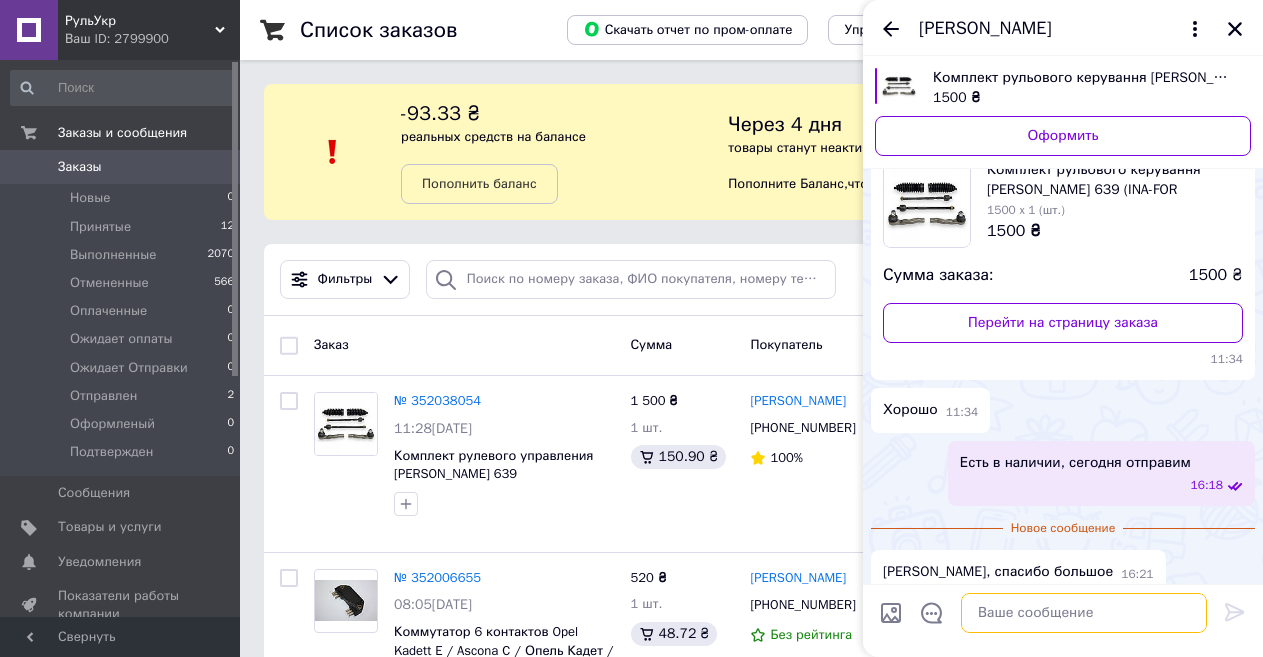 click at bounding box center [1084, 613] 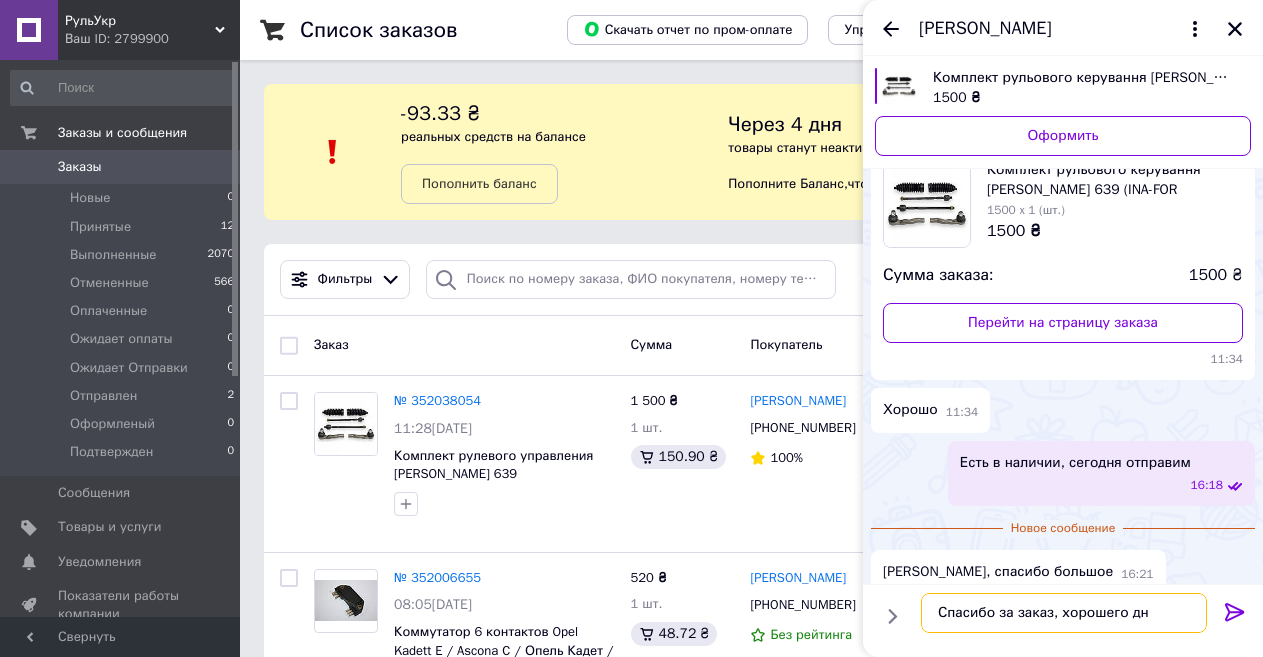 type on "Спасибо за заказ, хорошего дня" 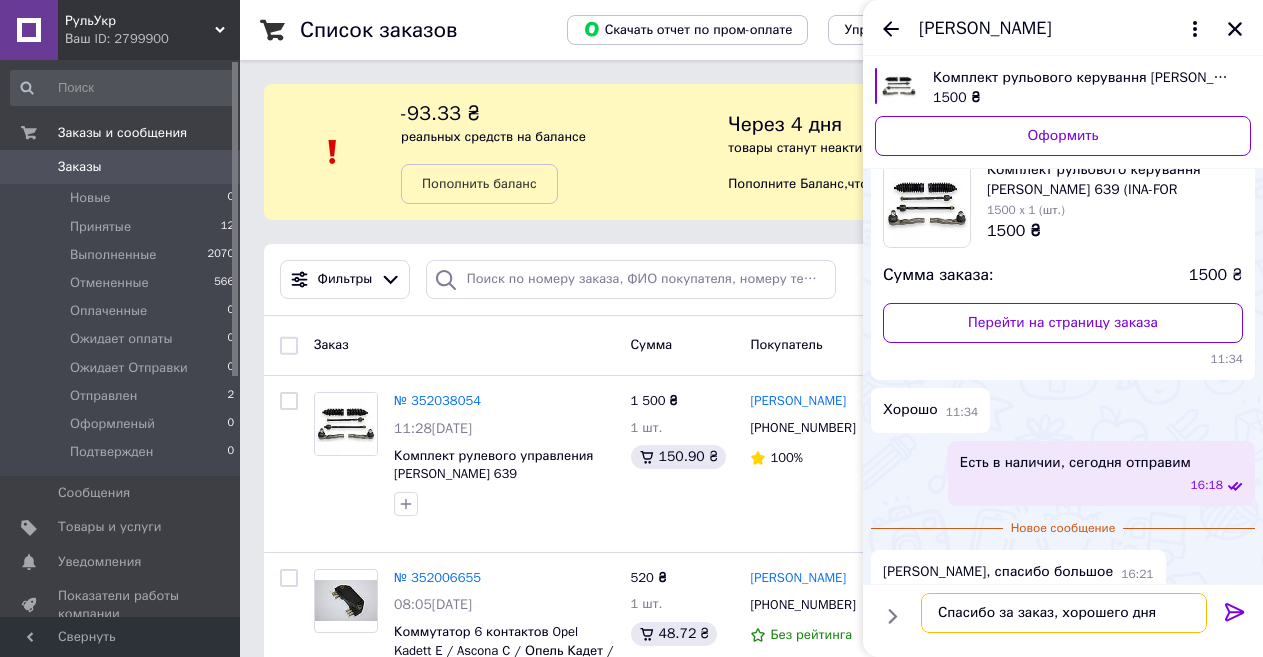 type 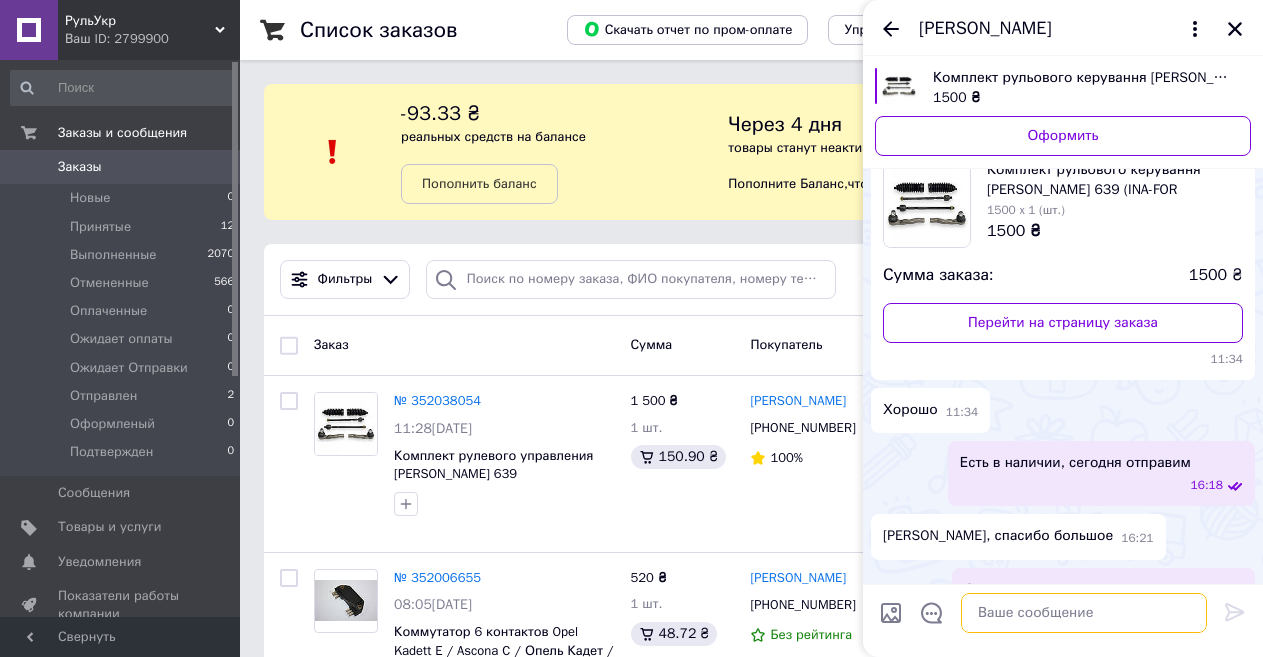scroll, scrollTop: 347, scrollLeft: 0, axis: vertical 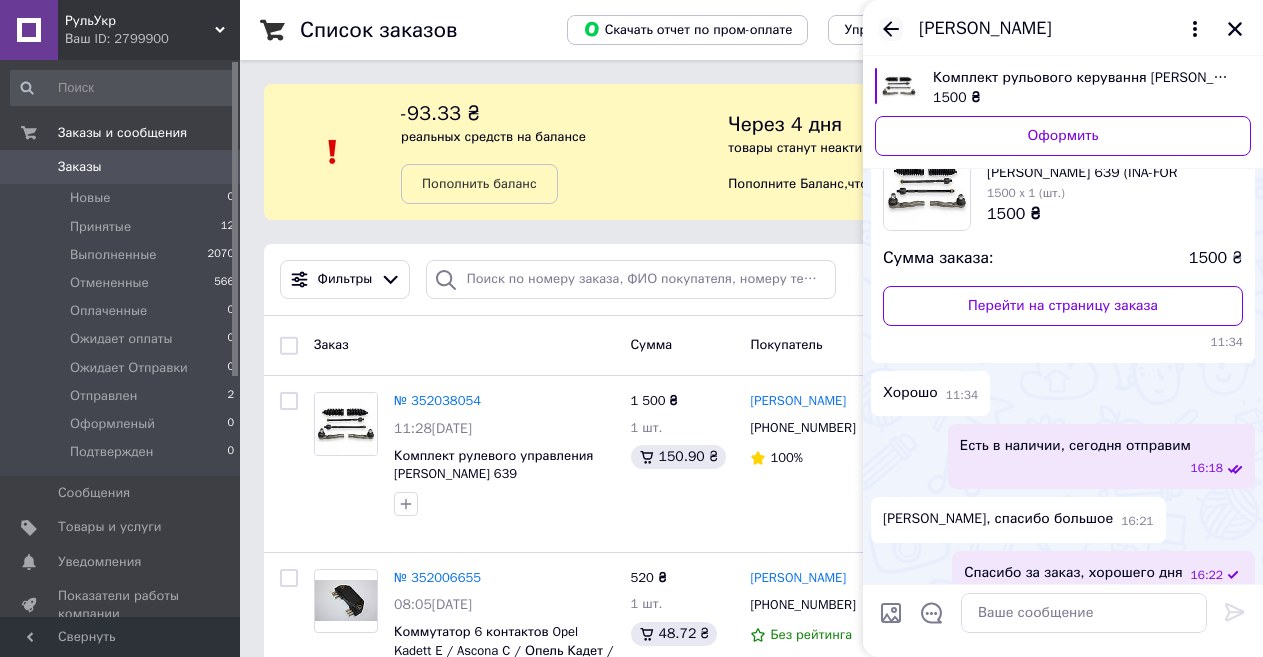 click 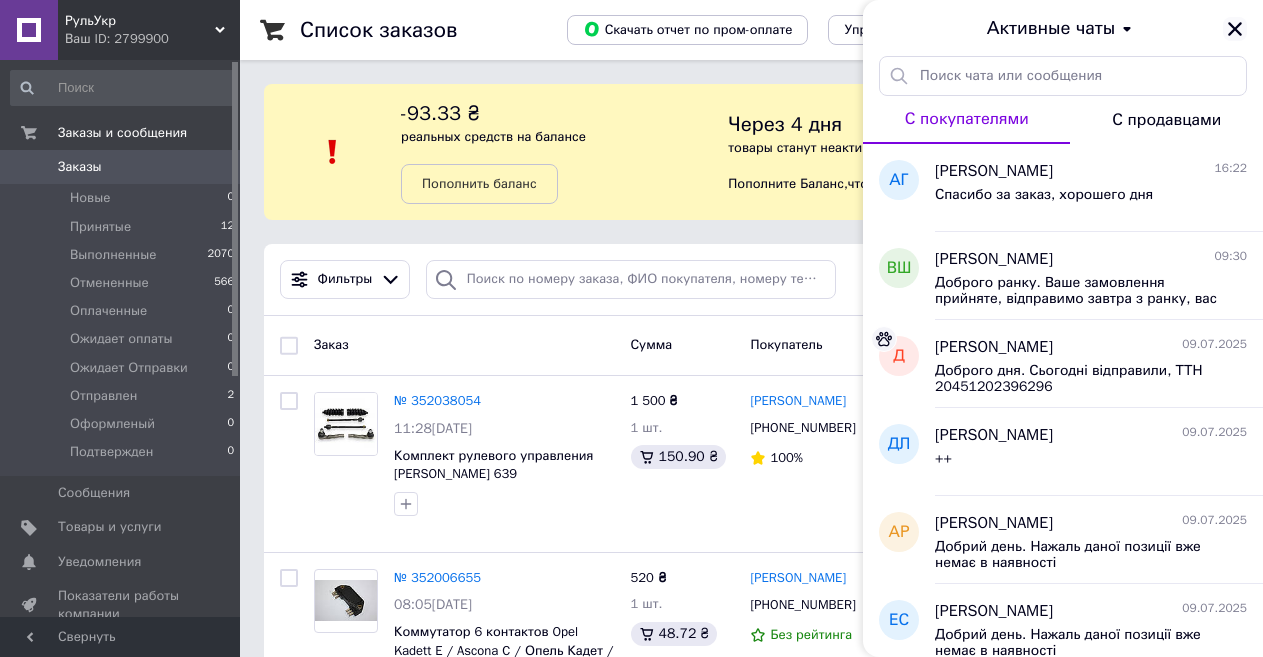click 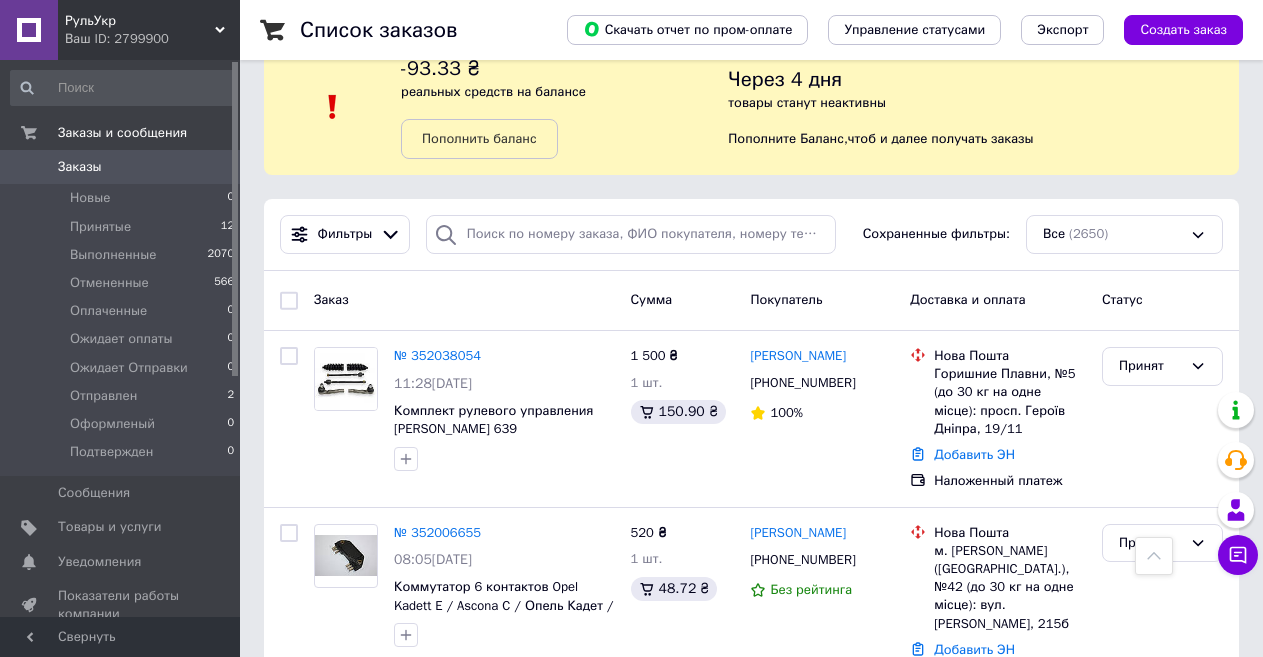 scroll, scrollTop: 0, scrollLeft: 0, axis: both 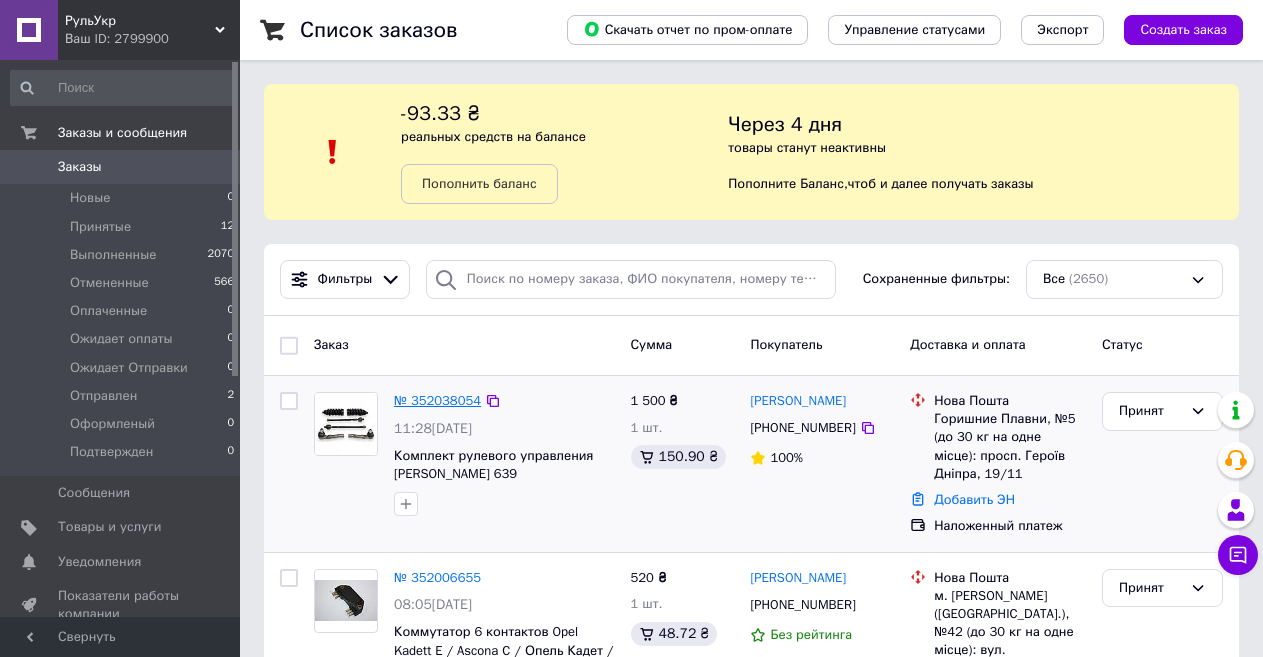 click on "№ 352038054" at bounding box center [437, 400] 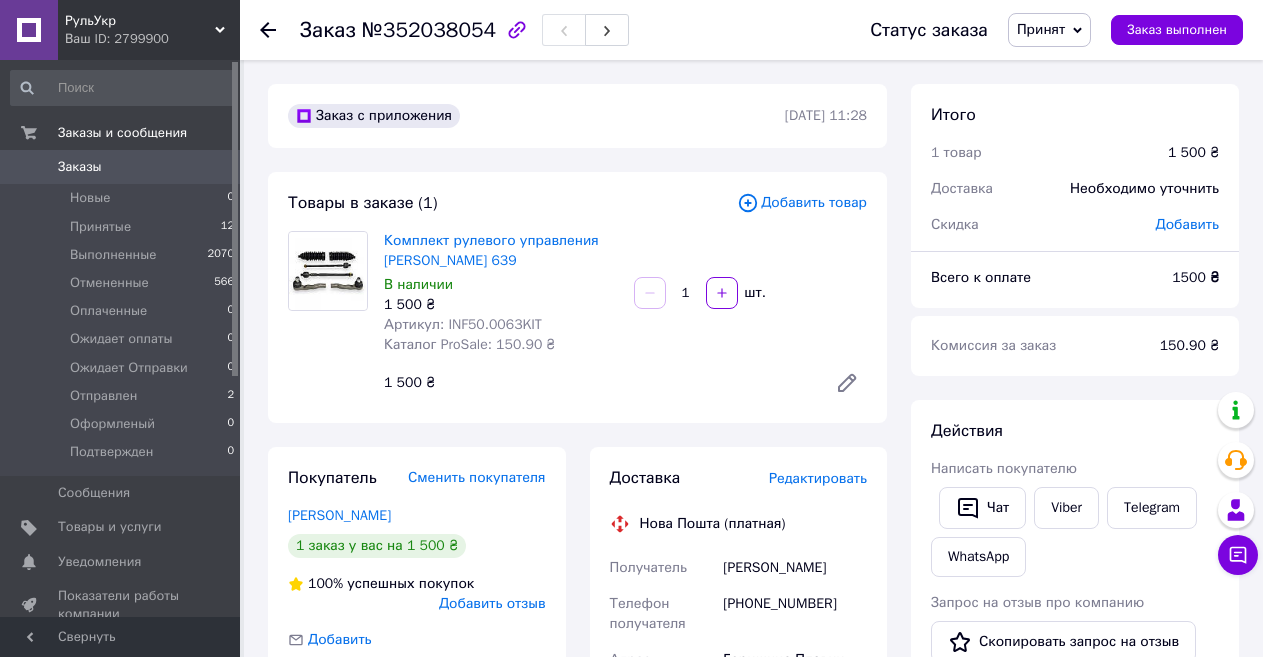 scroll, scrollTop: 200, scrollLeft: 0, axis: vertical 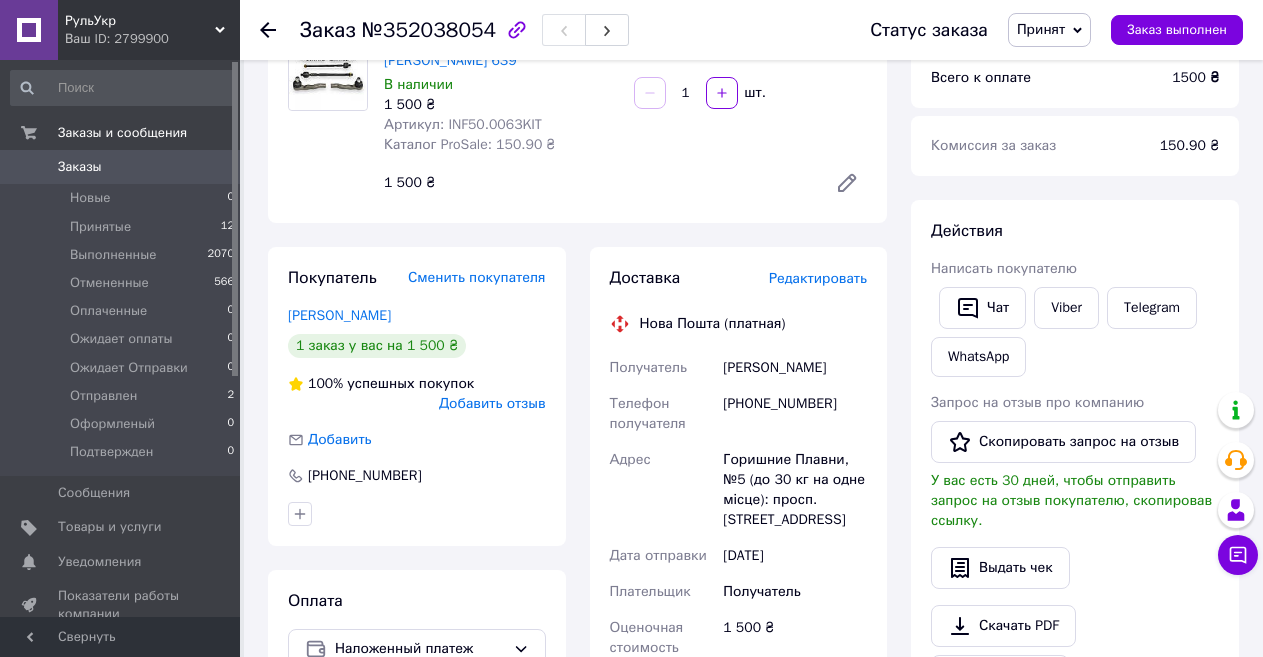 click on "[PHONE_NUMBER]" at bounding box center (795, 414) 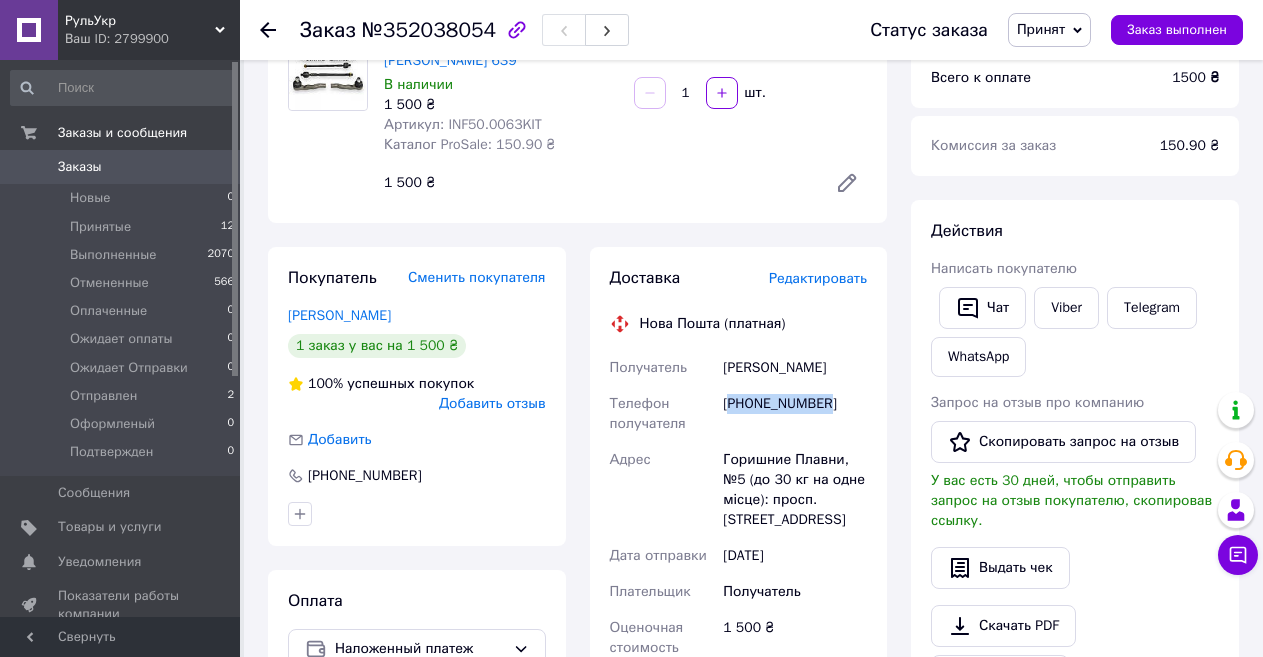 click on "[PHONE_NUMBER]" at bounding box center (795, 414) 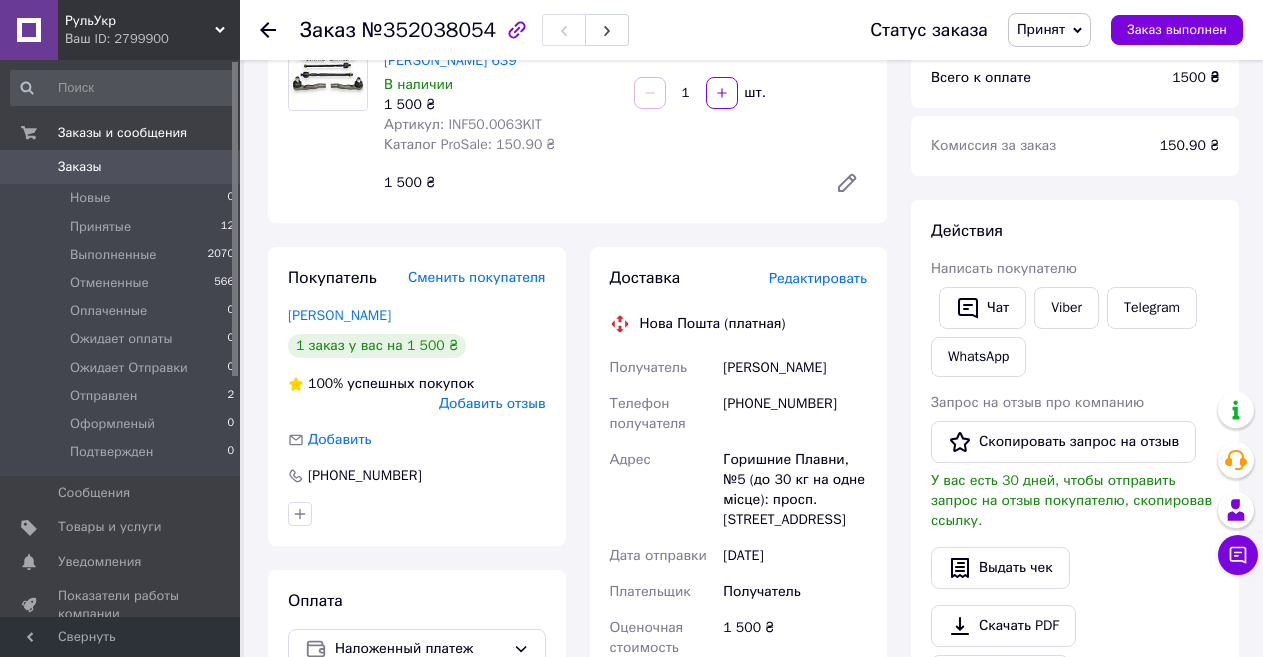 click on "гарголина антонина" at bounding box center (795, 368) 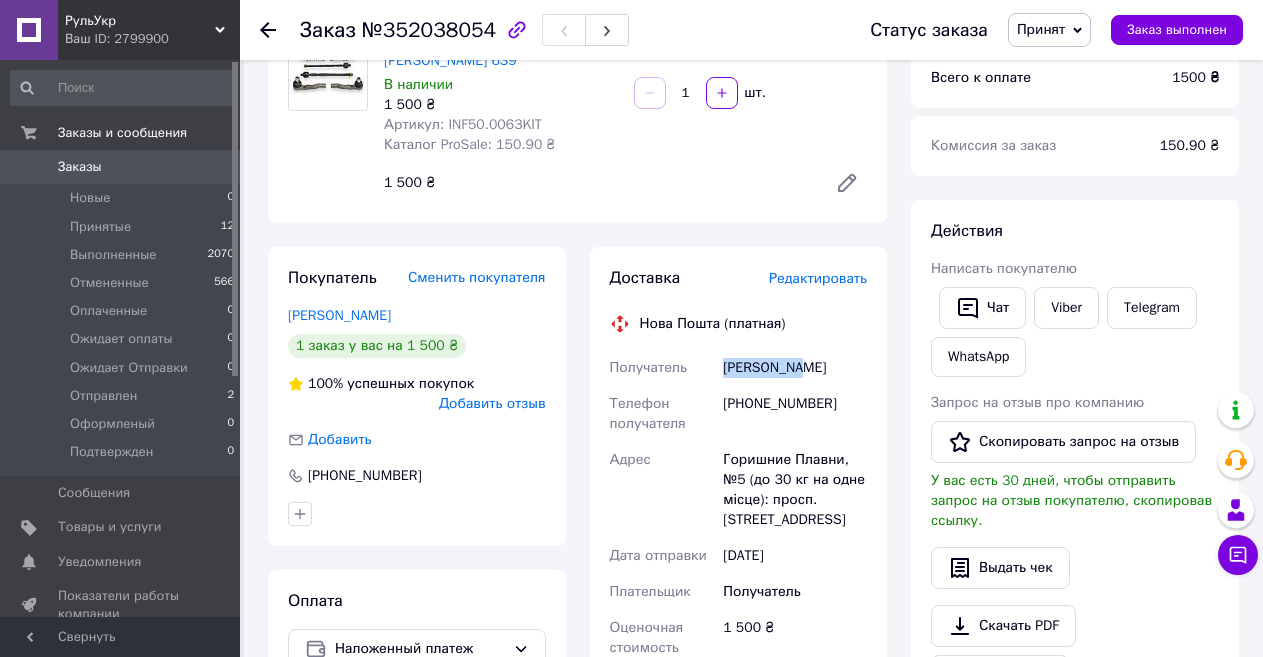 click on "гарголина антонина" at bounding box center (795, 368) 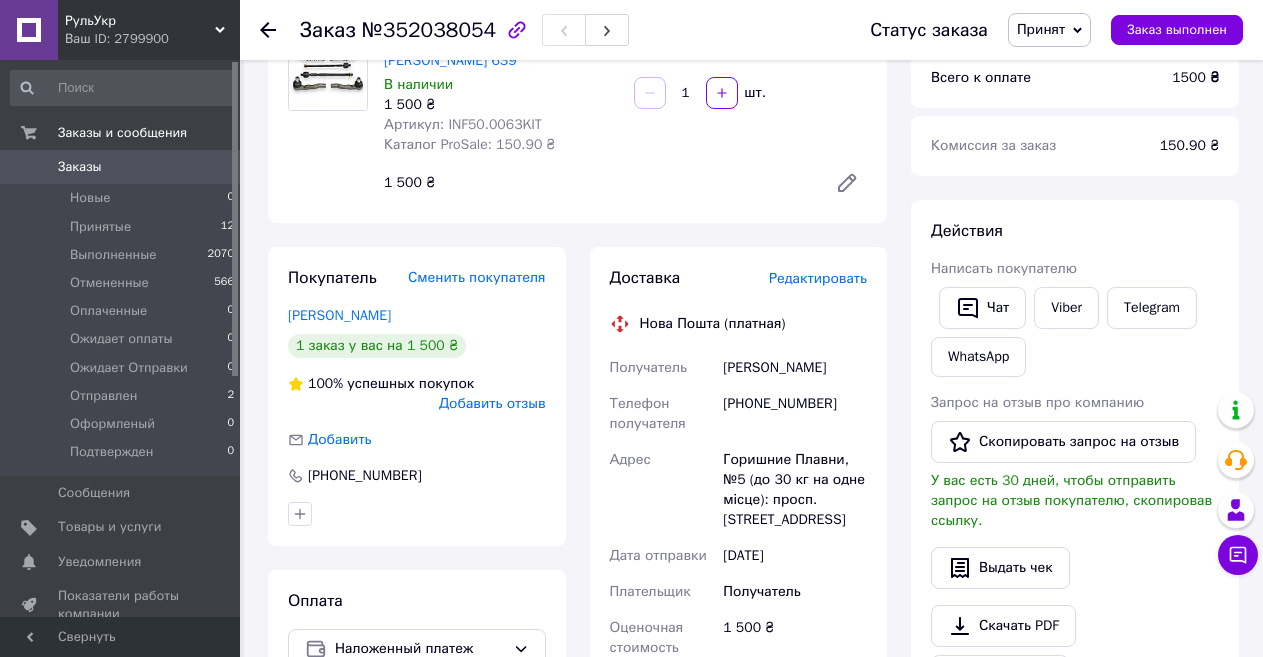 click on "гарголина антонина" at bounding box center (795, 368) 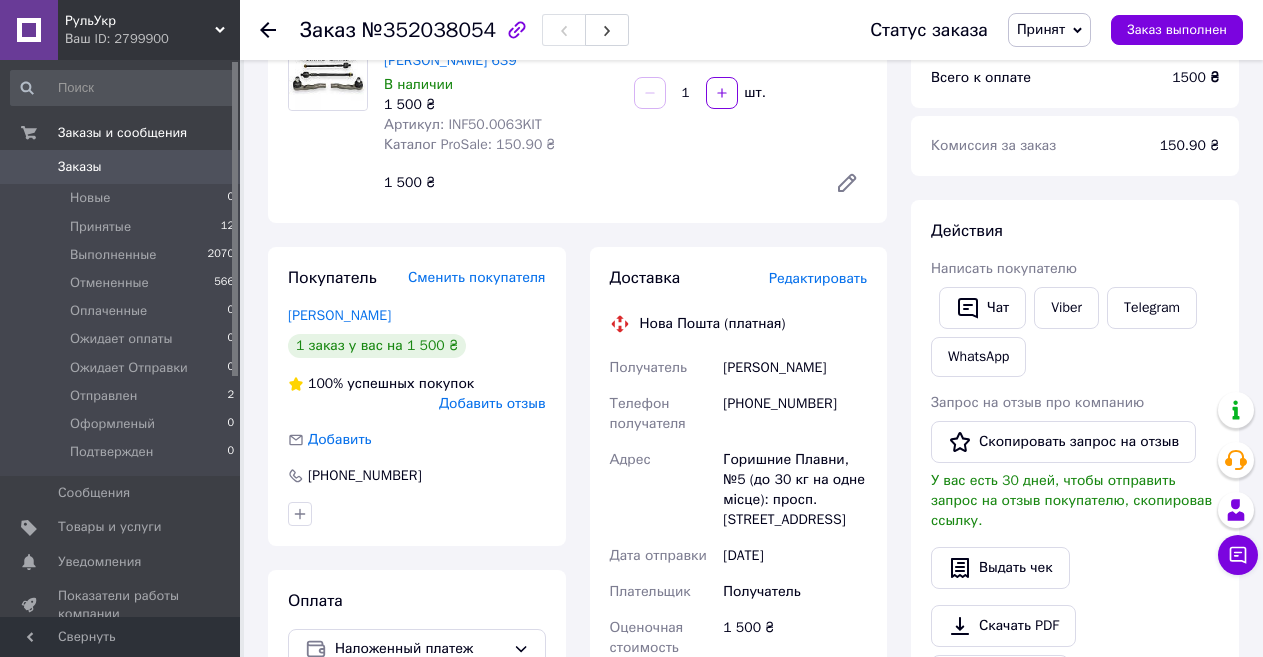 click on "Горишние Плавни, №5 (до 30 кг на одне місце): просп. [STREET_ADDRESS]" at bounding box center [795, 490] 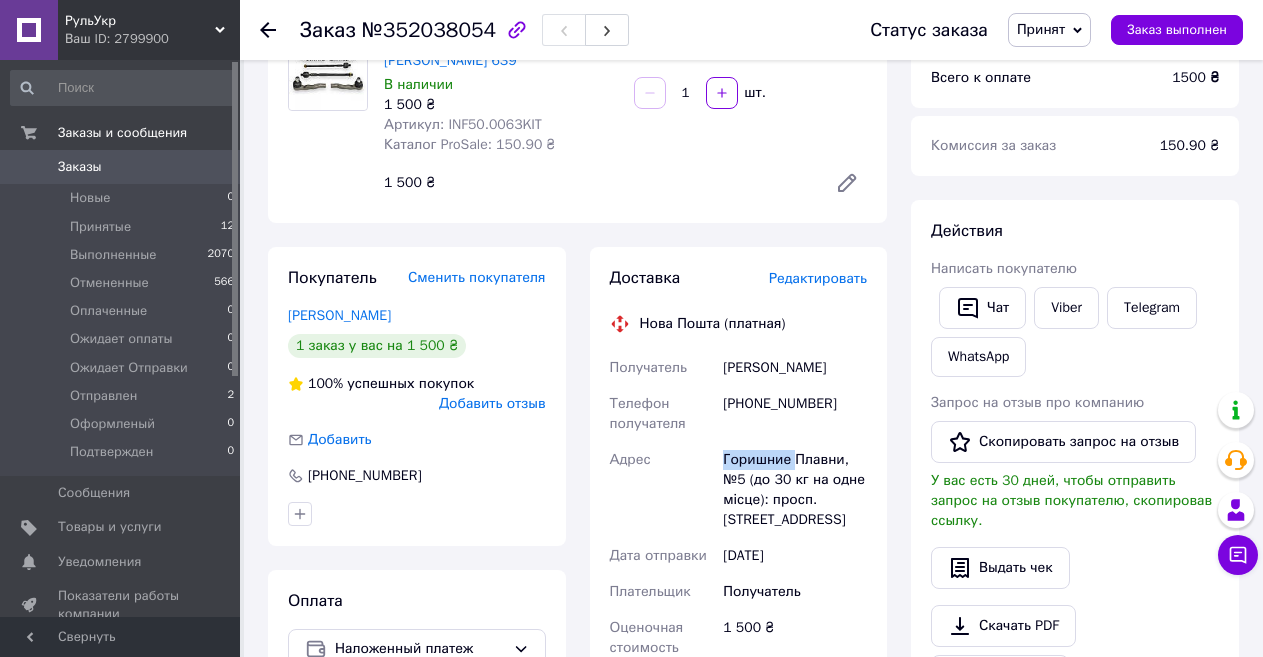 click on "Горишние Плавни, №5 (до 30 кг на одне місце): просп. [STREET_ADDRESS]" at bounding box center [795, 490] 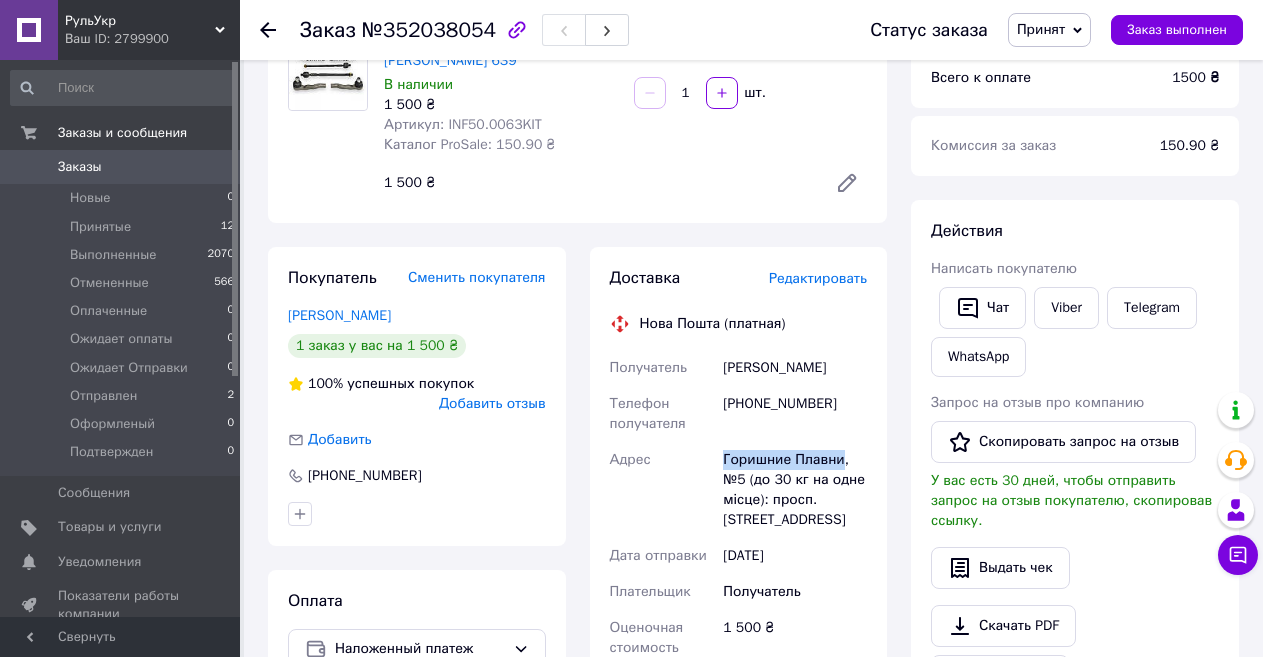 drag, startPoint x: 836, startPoint y: 460, endPoint x: 700, endPoint y: 459, distance: 136.00368 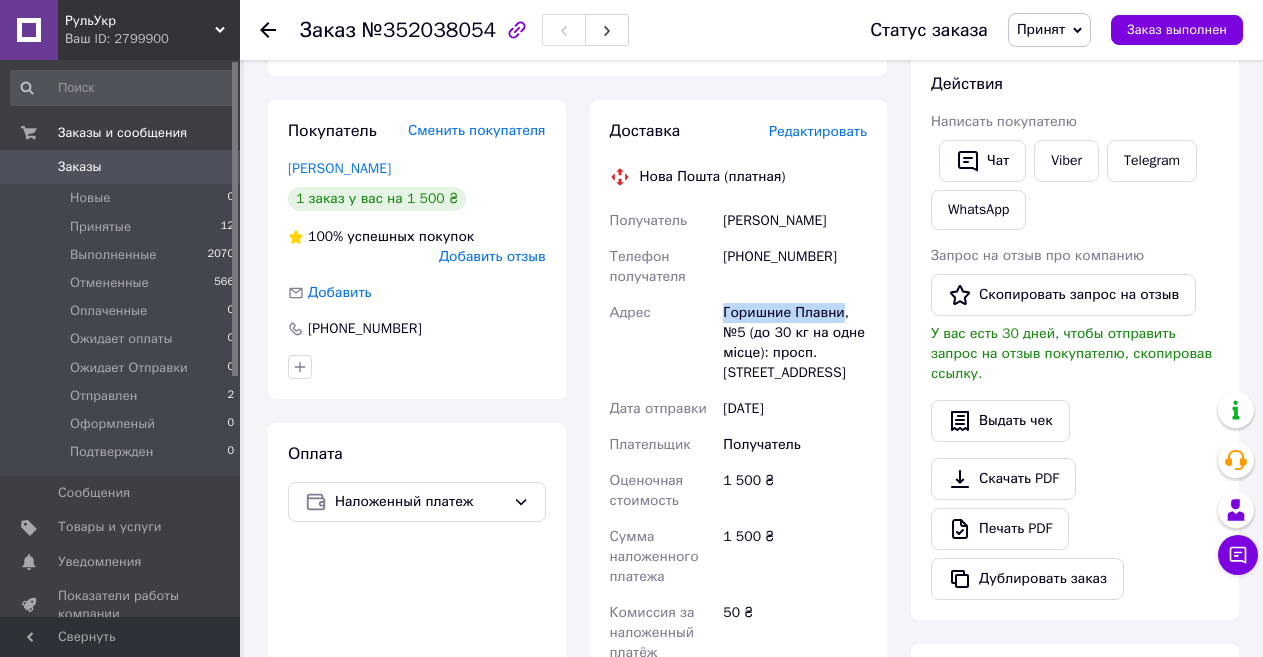 scroll, scrollTop: 700, scrollLeft: 0, axis: vertical 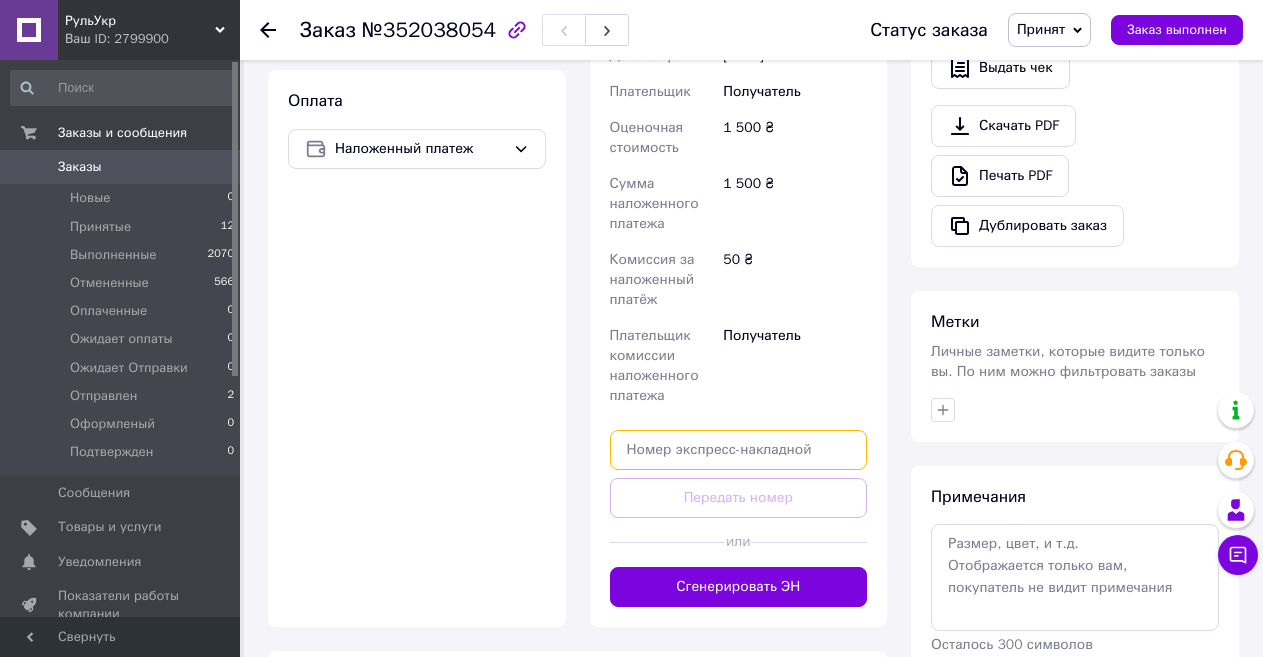 click at bounding box center (739, 450) 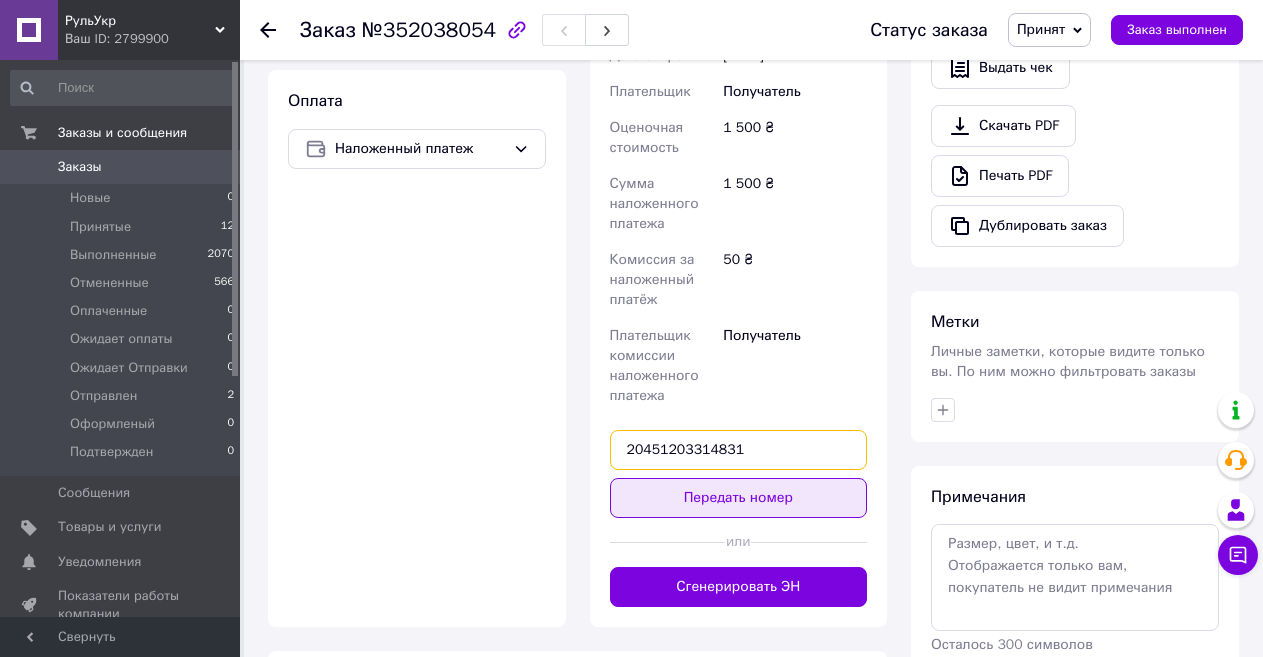 type on "20451203314831" 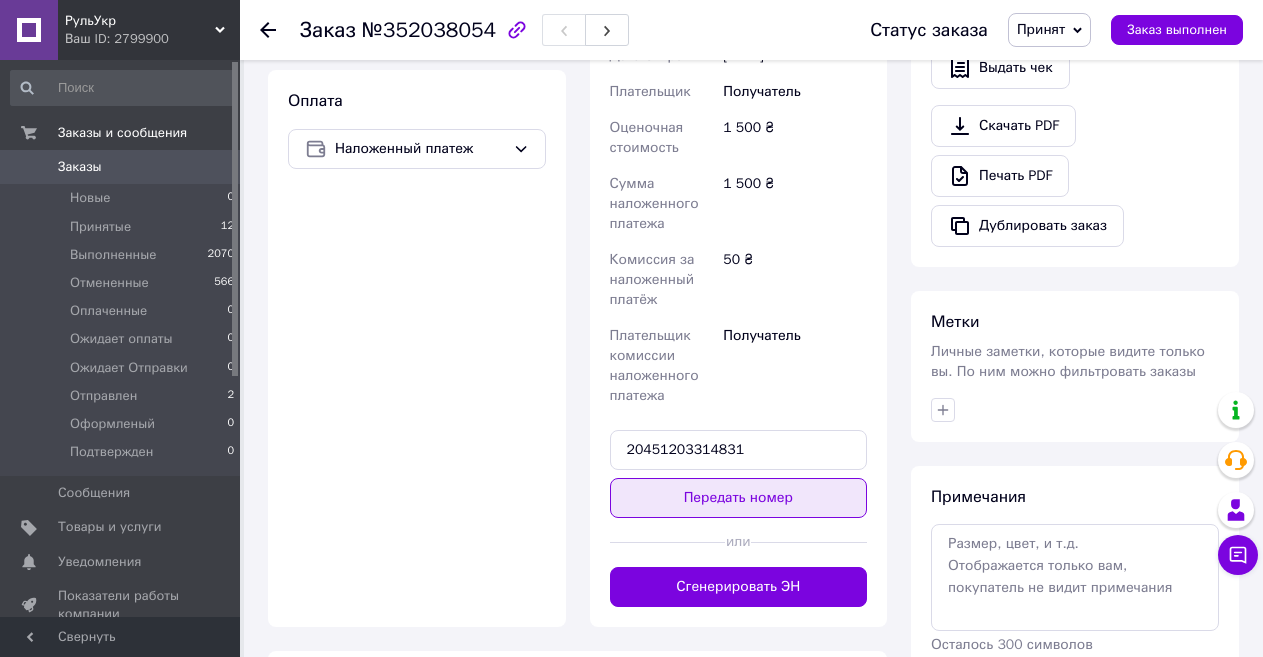 click on "Передать номер" at bounding box center [739, 498] 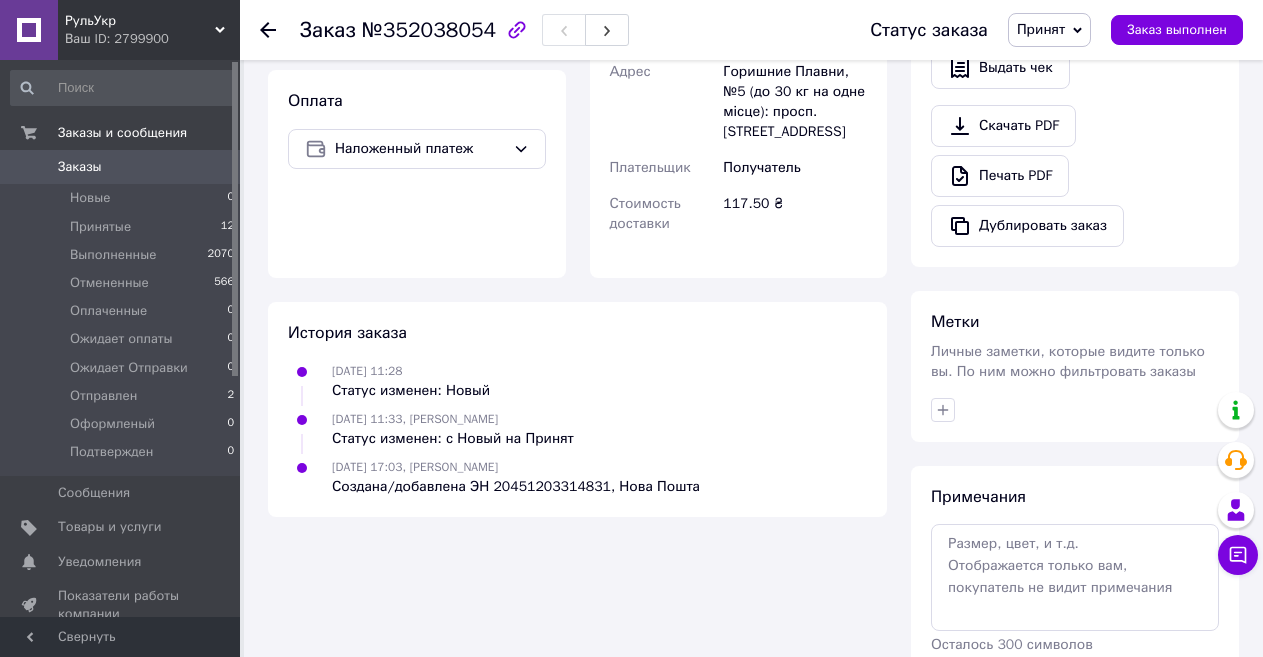 click on "Заказы" at bounding box center (121, 167) 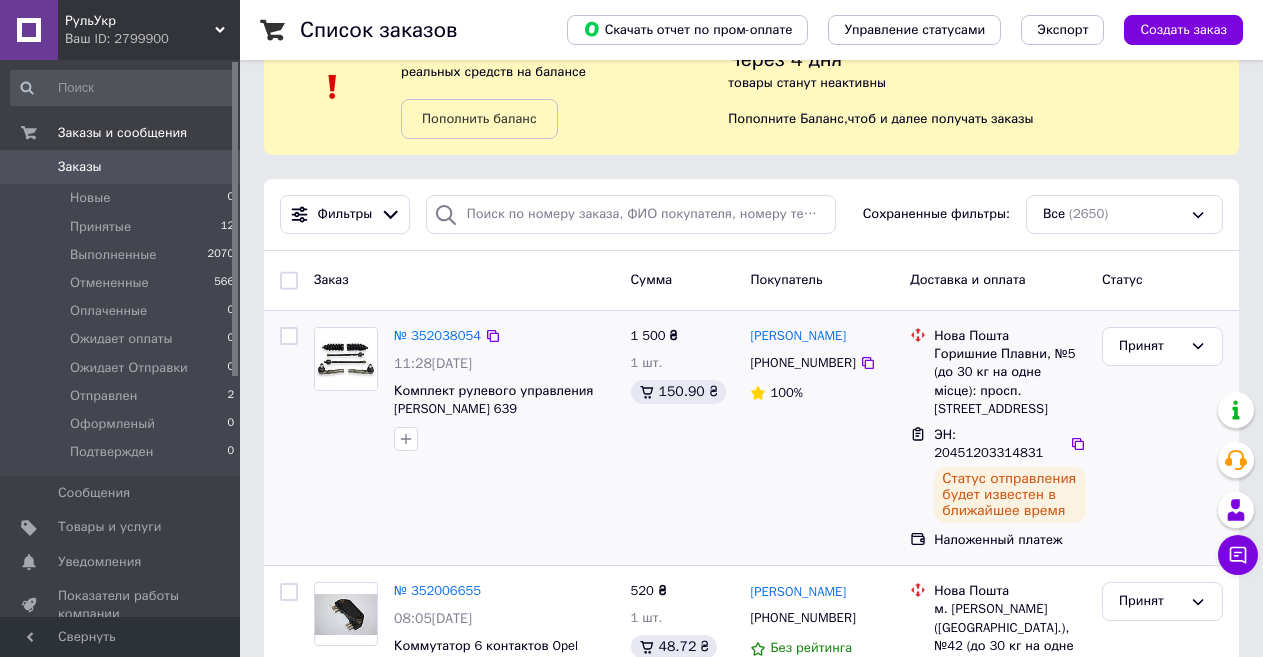 scroll, scrollTop: 100, scrollLeft: 0, axis: vertical 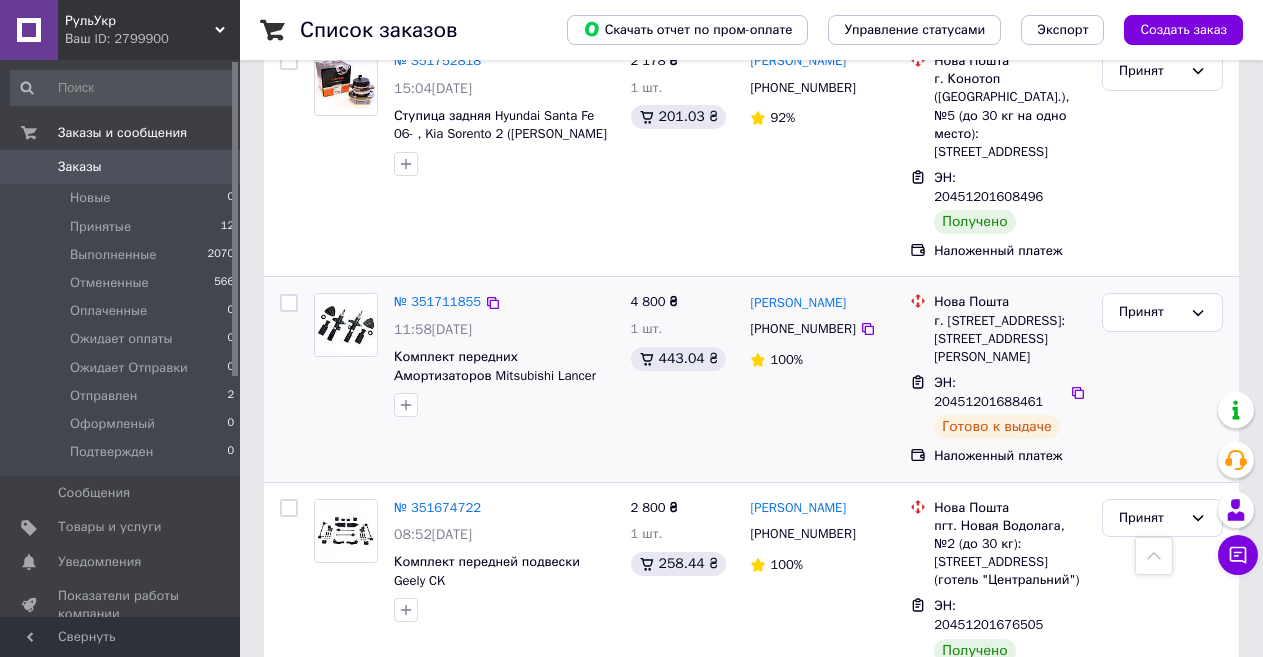 click on "ЭН: 20451201688461" at bounding box center (988, 392) 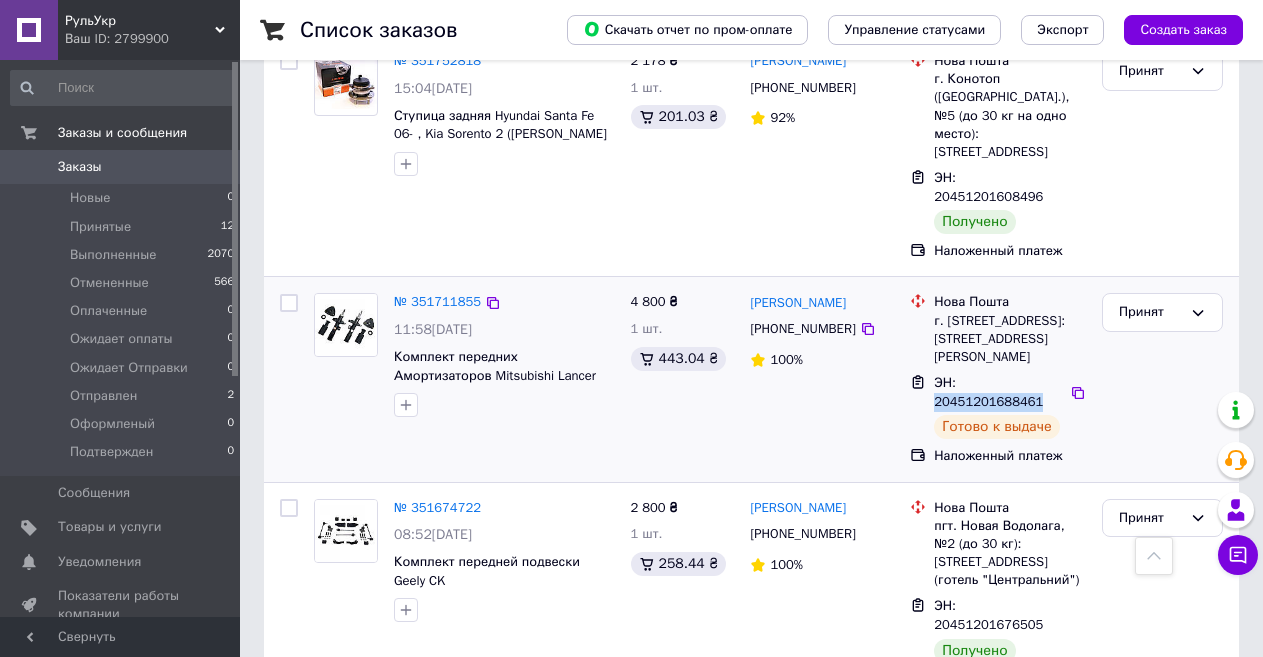 click on "ЭН: 20451201688461" at bounding box center [988, 392] 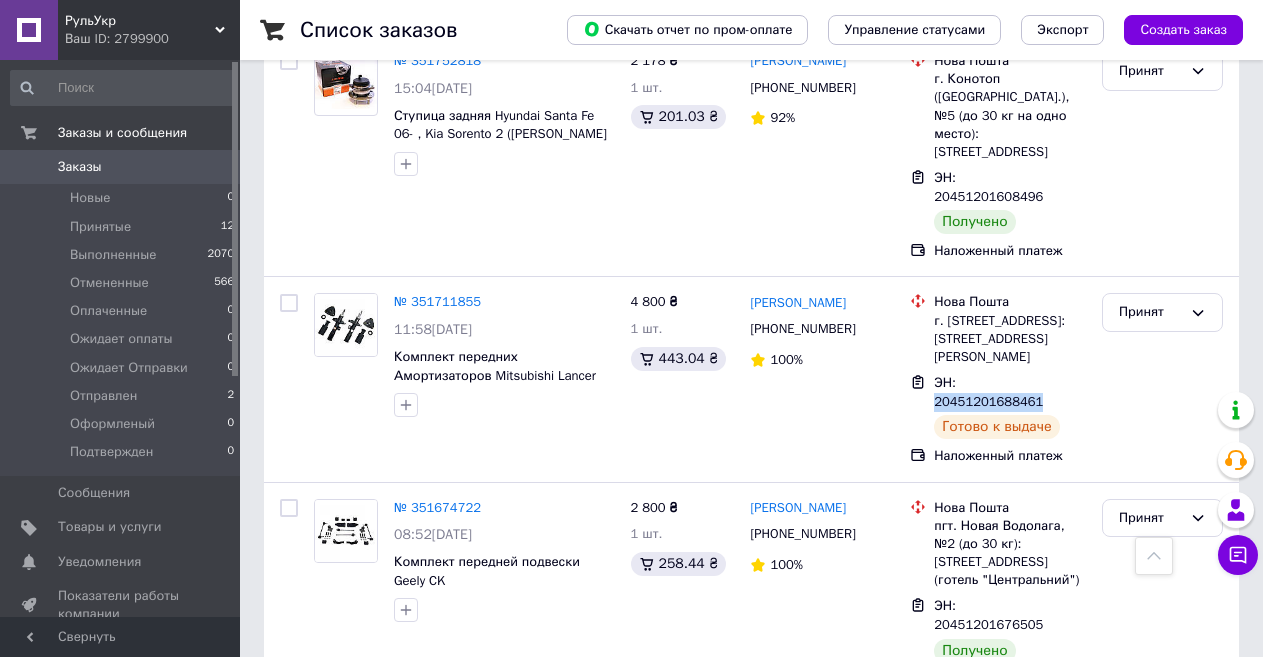 click on "[PERSON_NAME]" at bounding box center [798, 303] 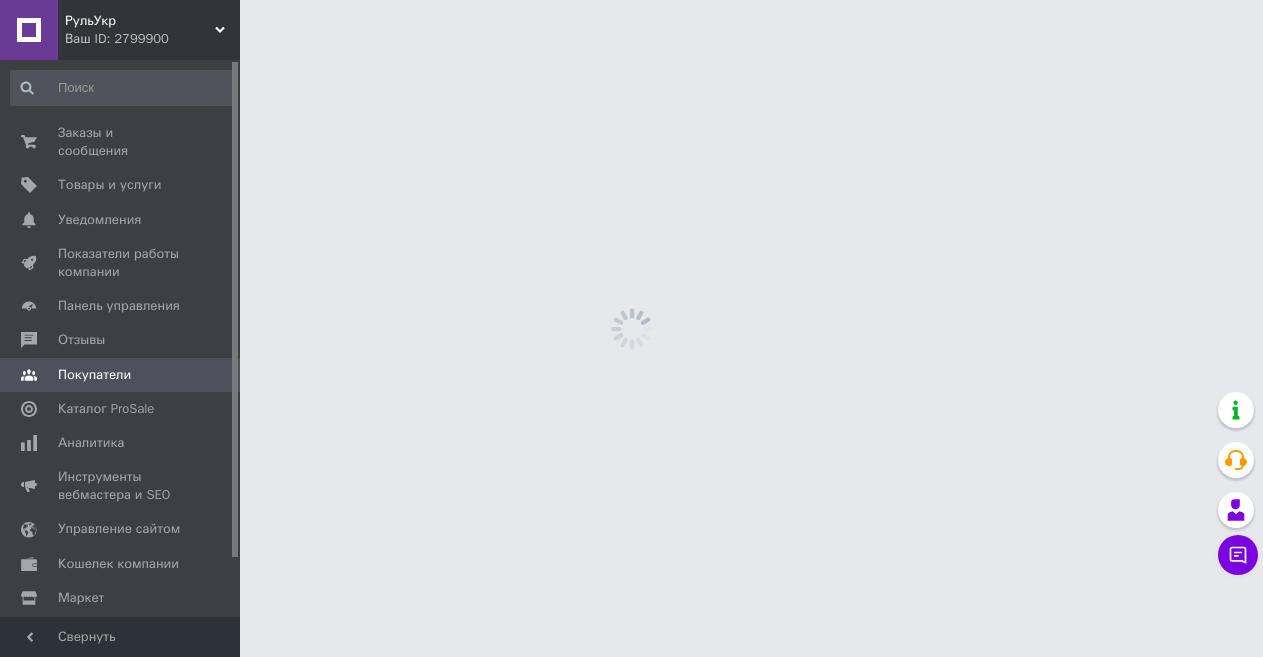 scroll, scrollTop: 0, scrollLeft: 0, axis: both 